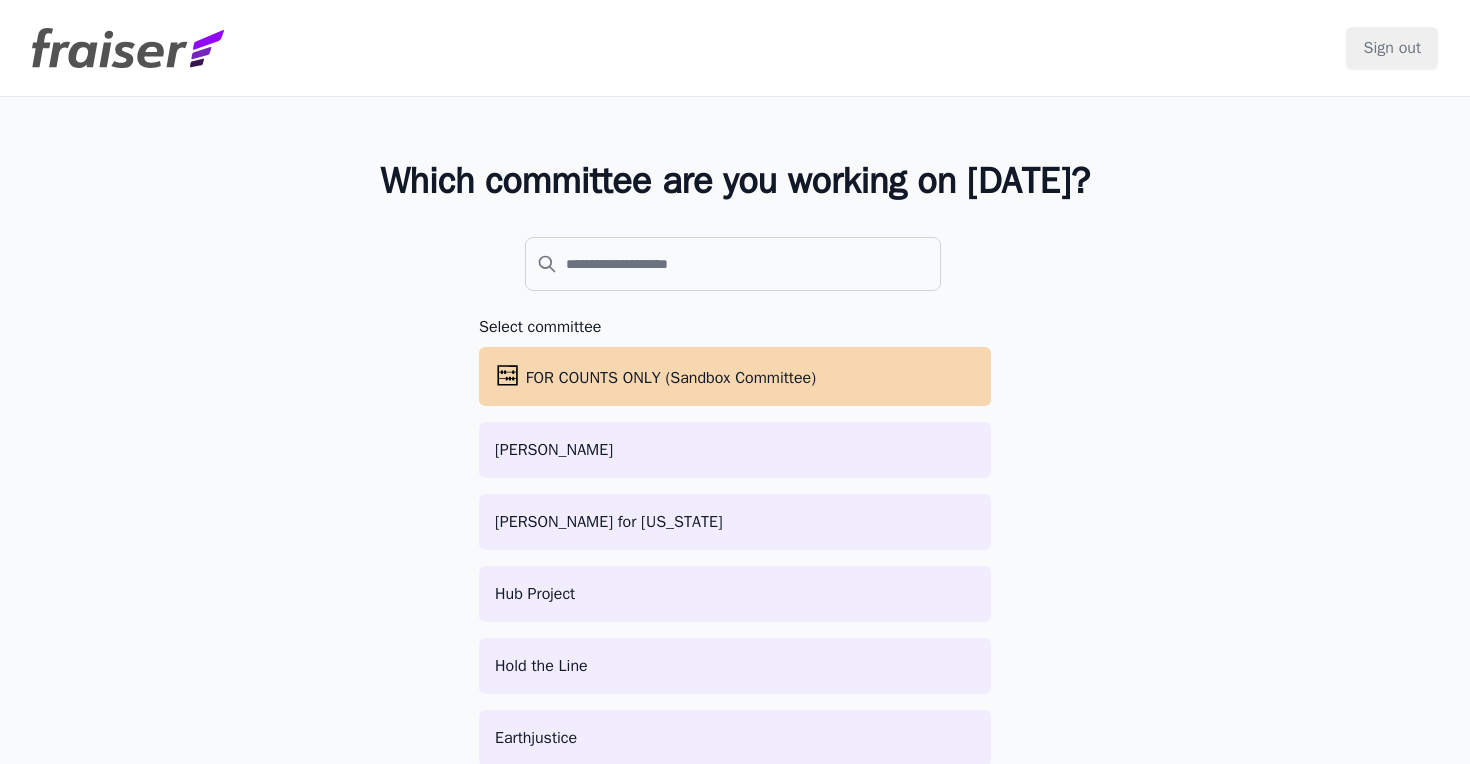 scroll, scrollTop: 0, scrollLeft: 0, axis: both 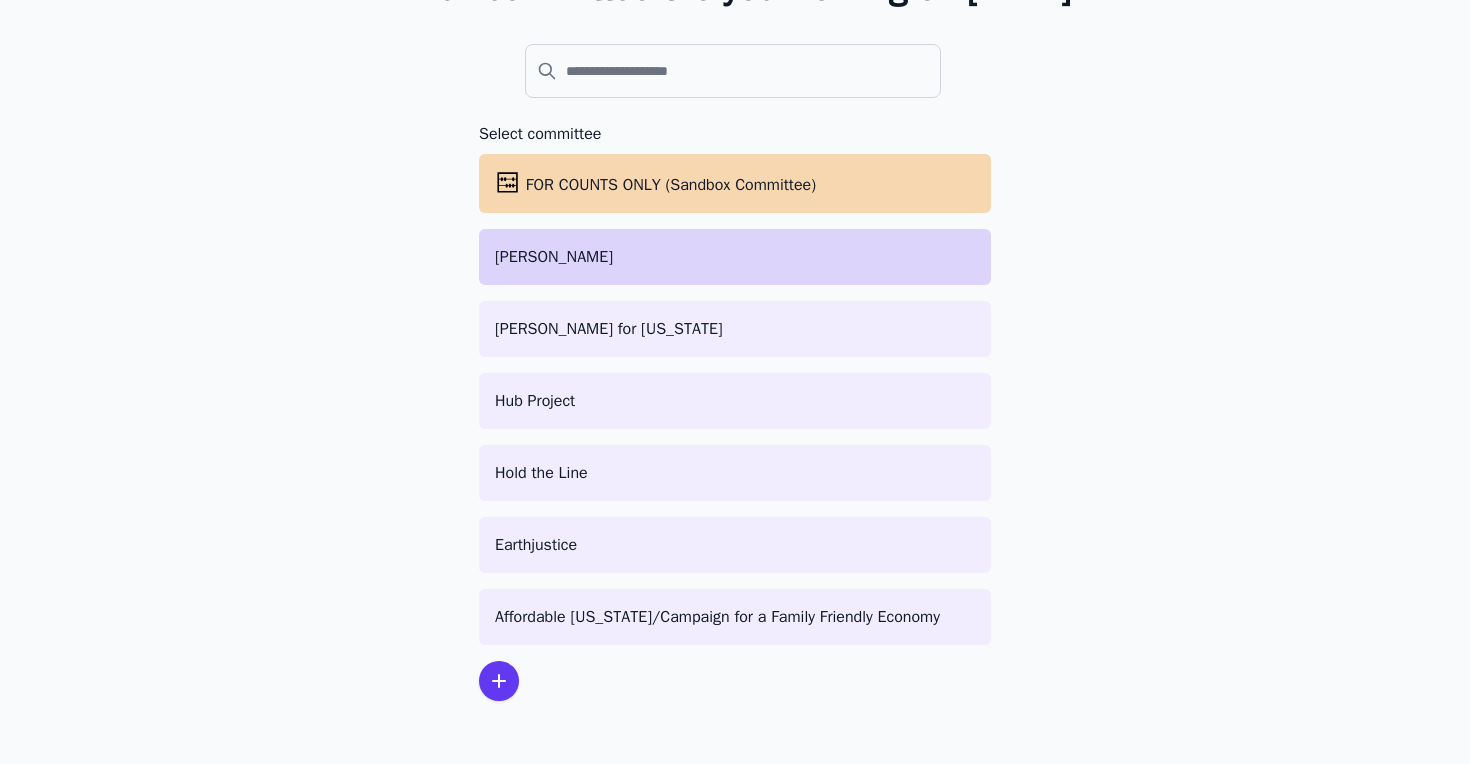 click on "[PERSON_NAME]" at bounding box center [735, 257] 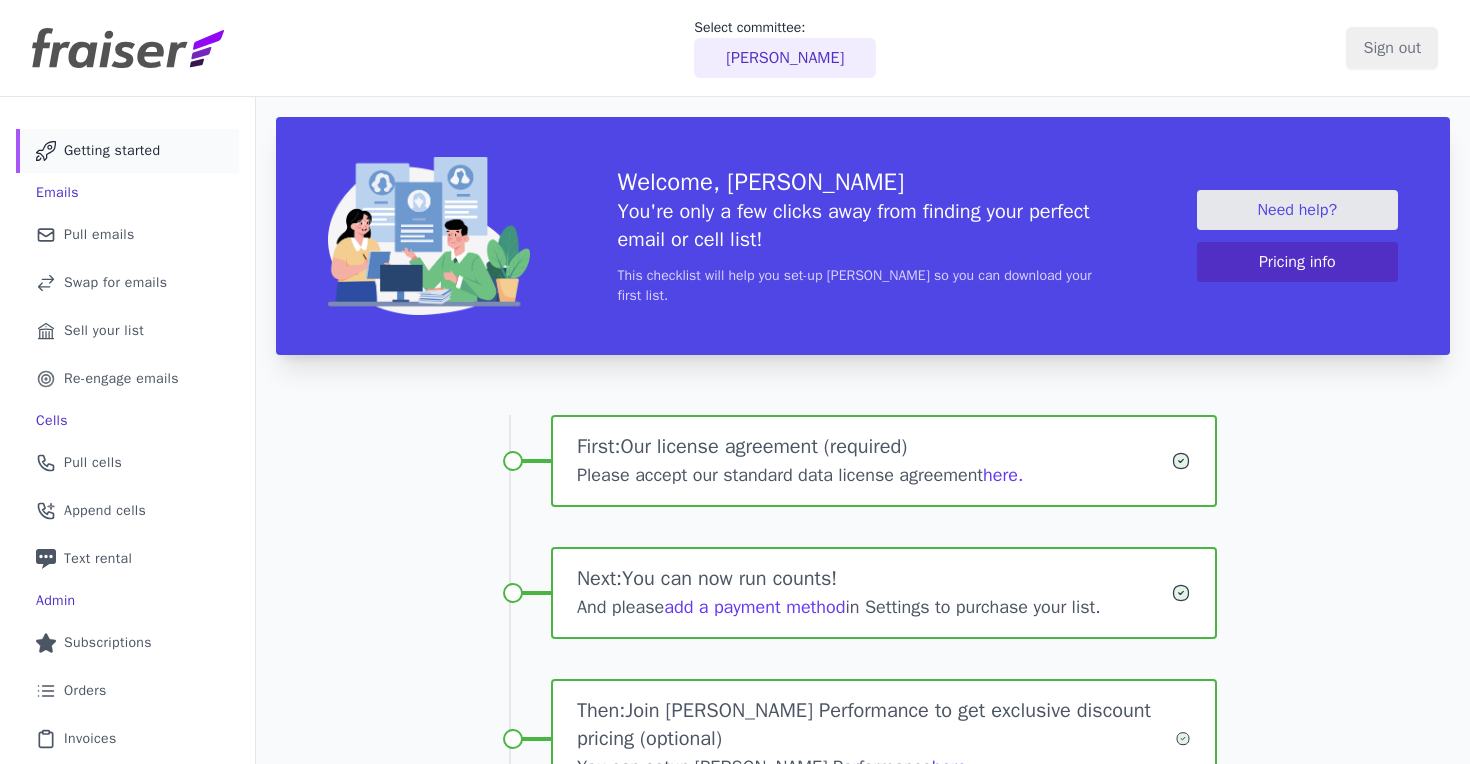 scroll, scrollTop: 0, scrollLeft: 0, axis: both 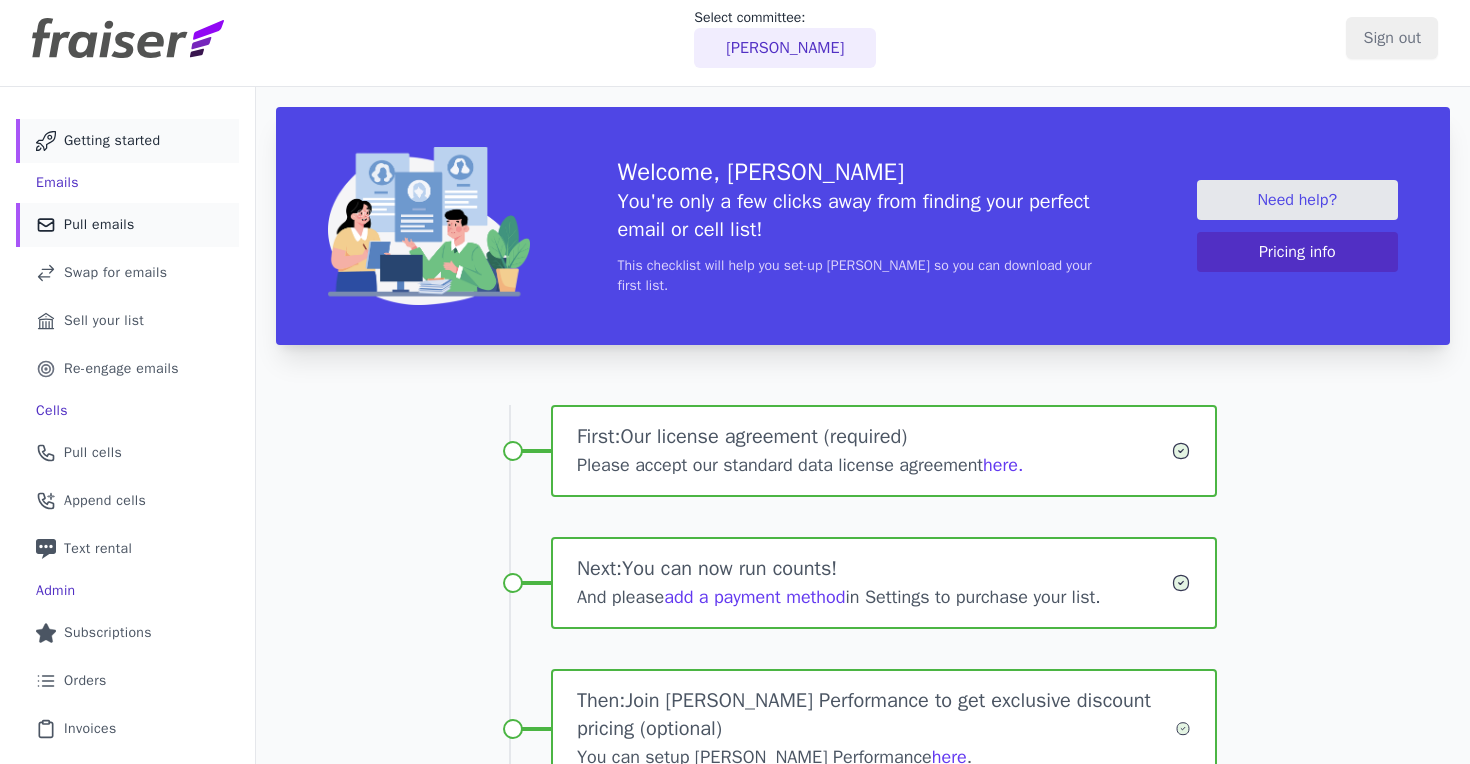 click on "Mail Icon Outline of a mail envelope
Pull emails" at bounding box center [127, 225] 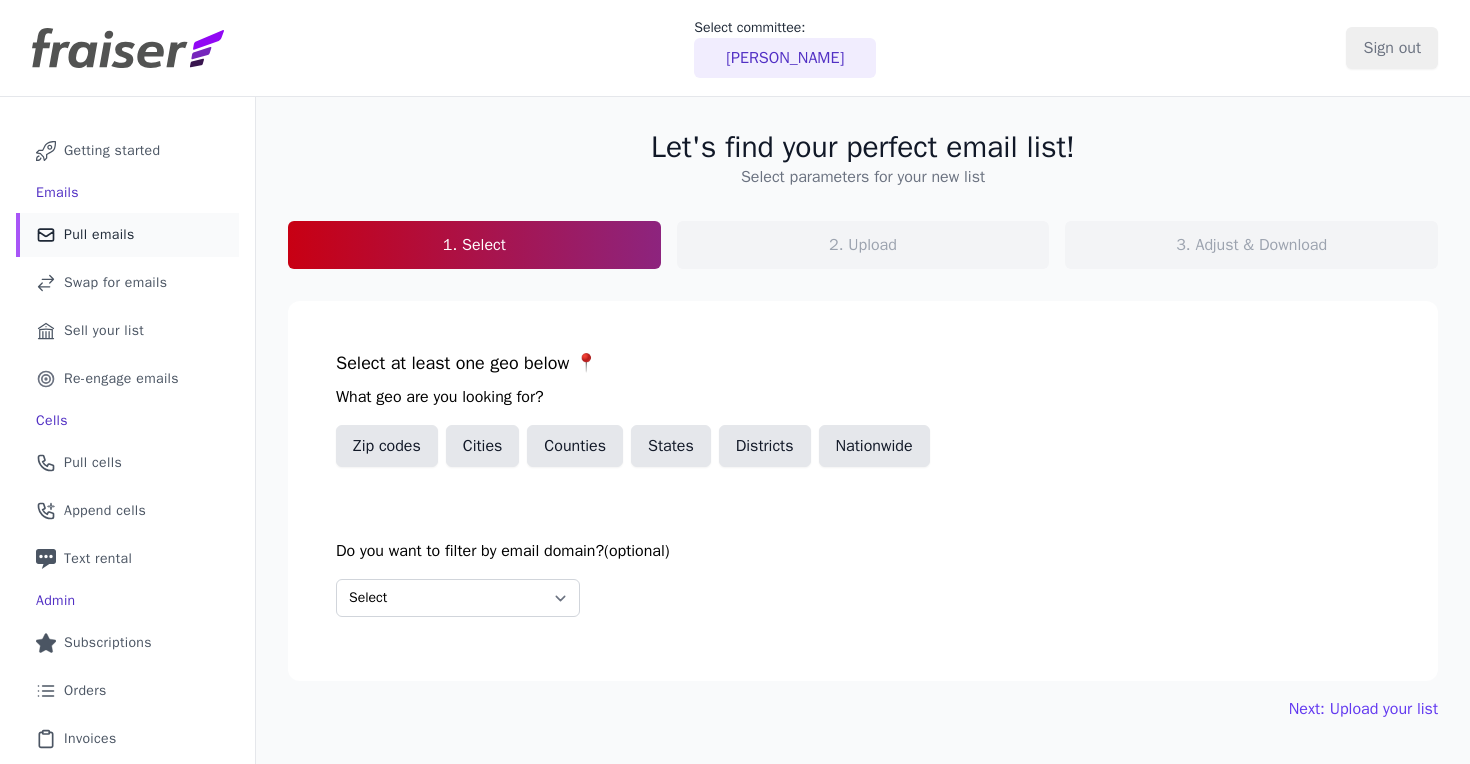 scroll, scrollTop: 0, scrollLeft: 0, axis: both 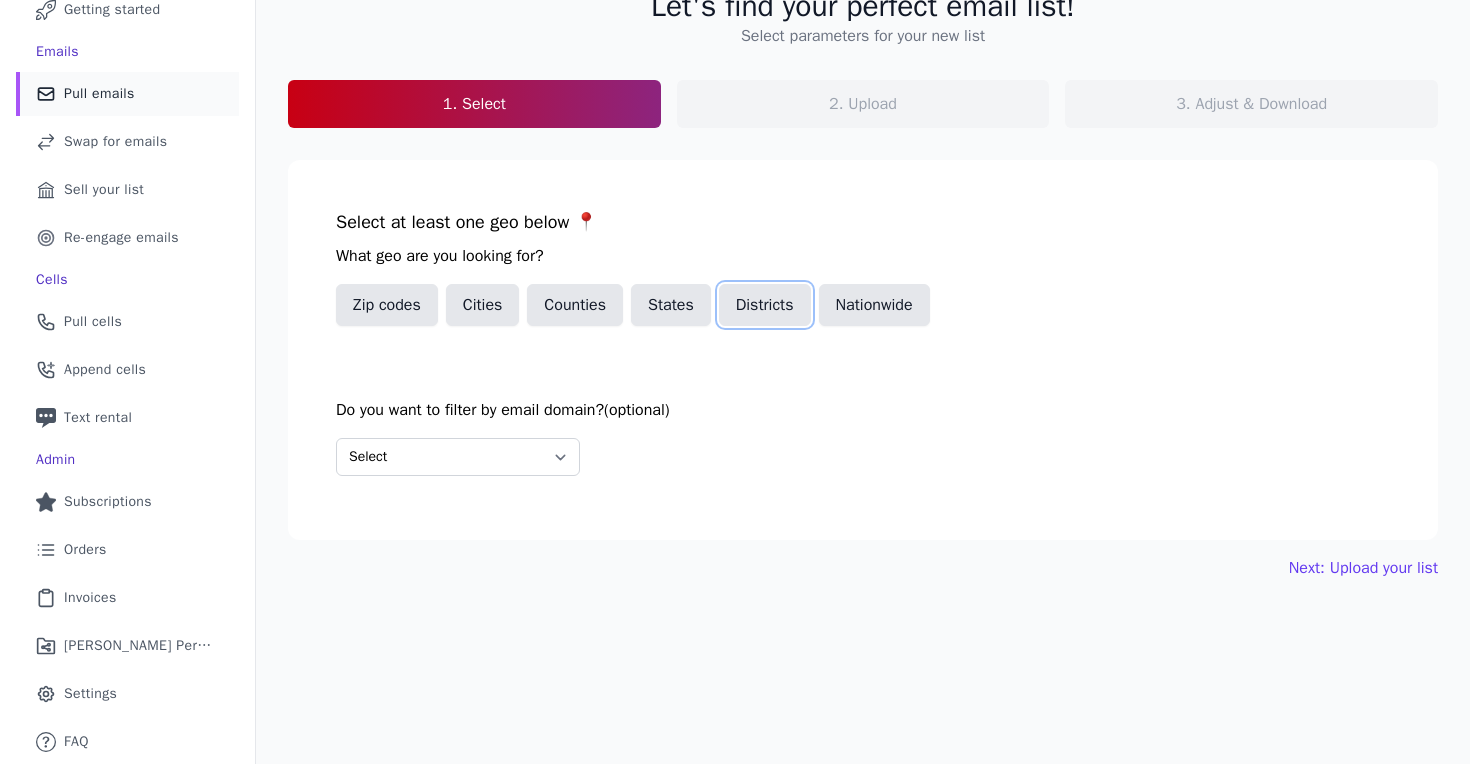 click on "Districts" at bounding box center (765, 305) 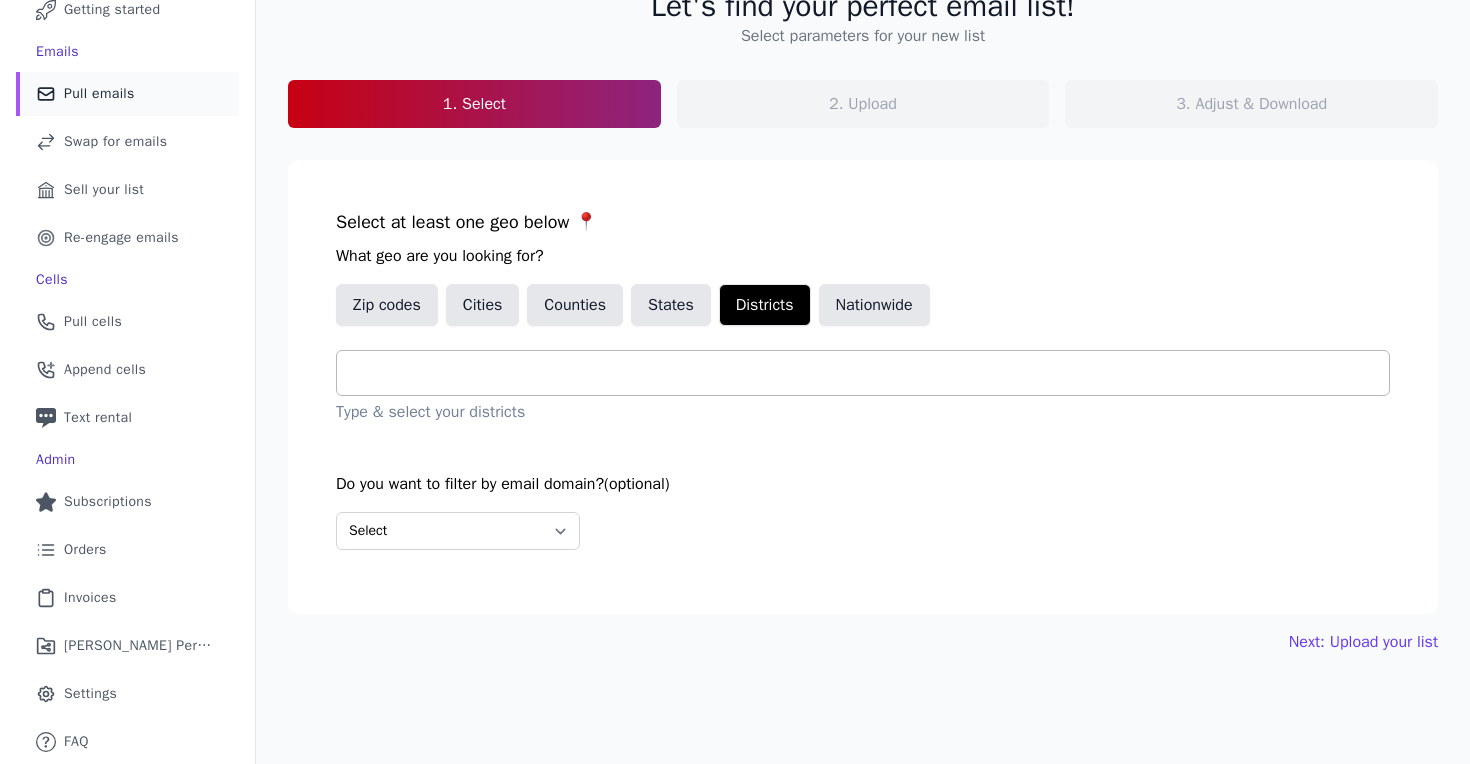 click at bounding box center (871, 373) 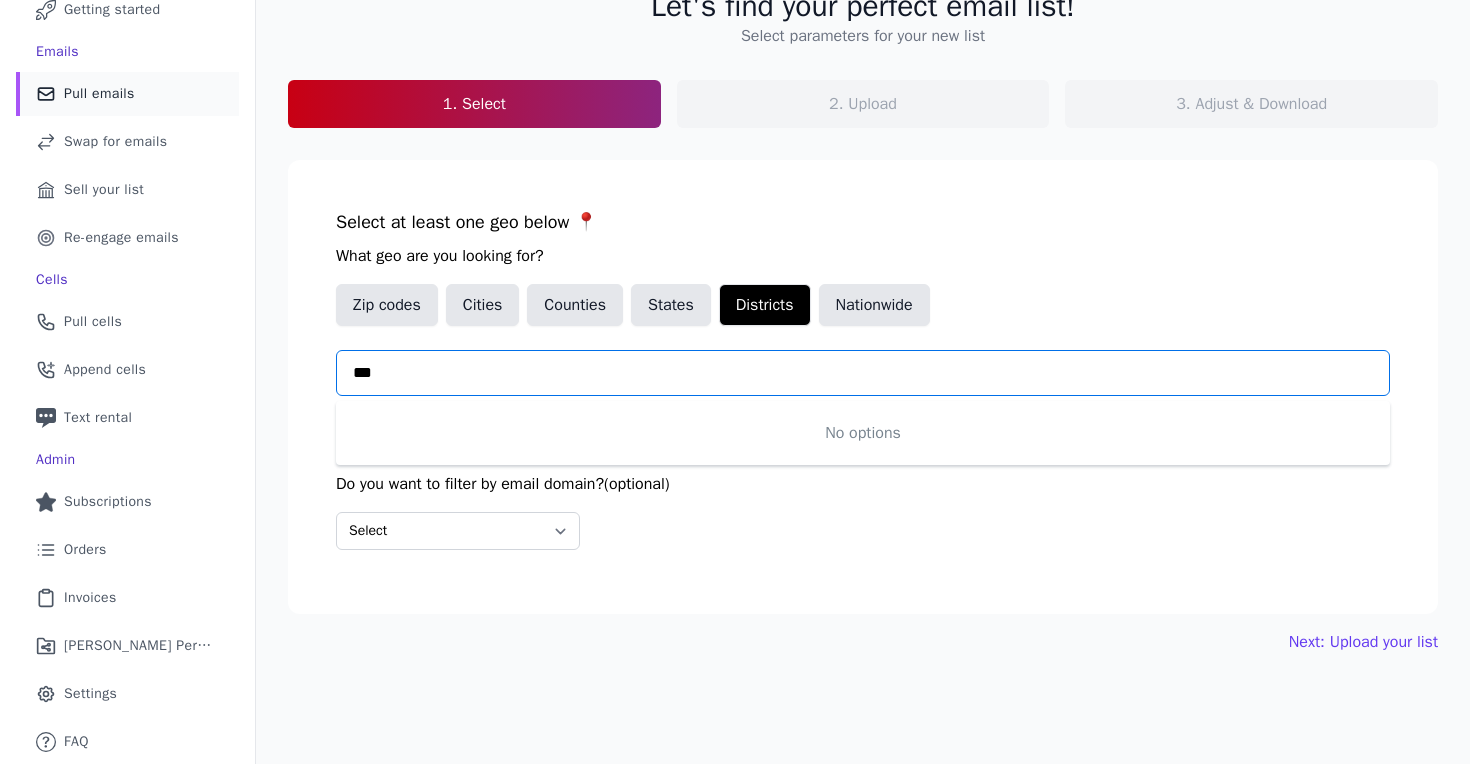 type on "**" 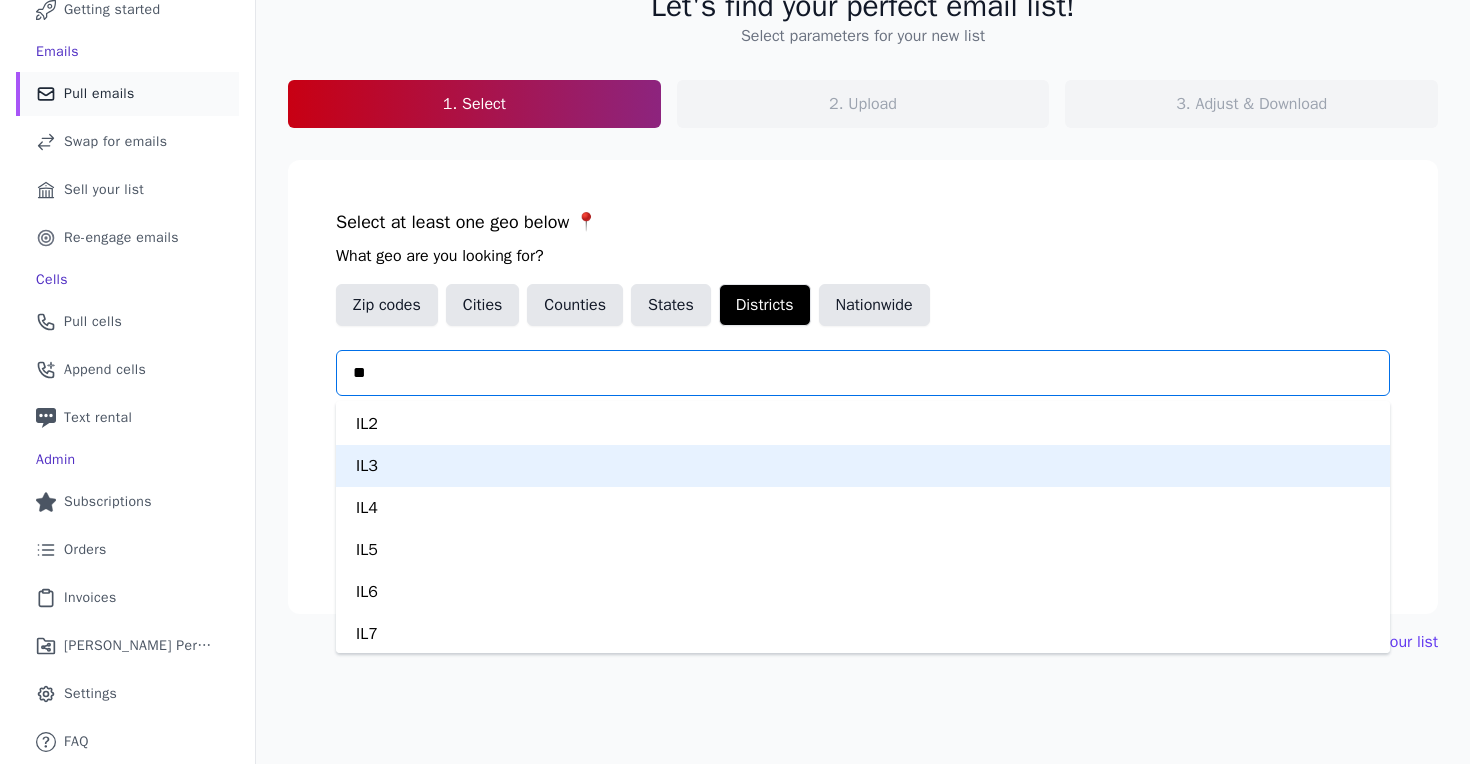 scroll, scrollTop: 349, scrollLeft: 0, axis: vertical 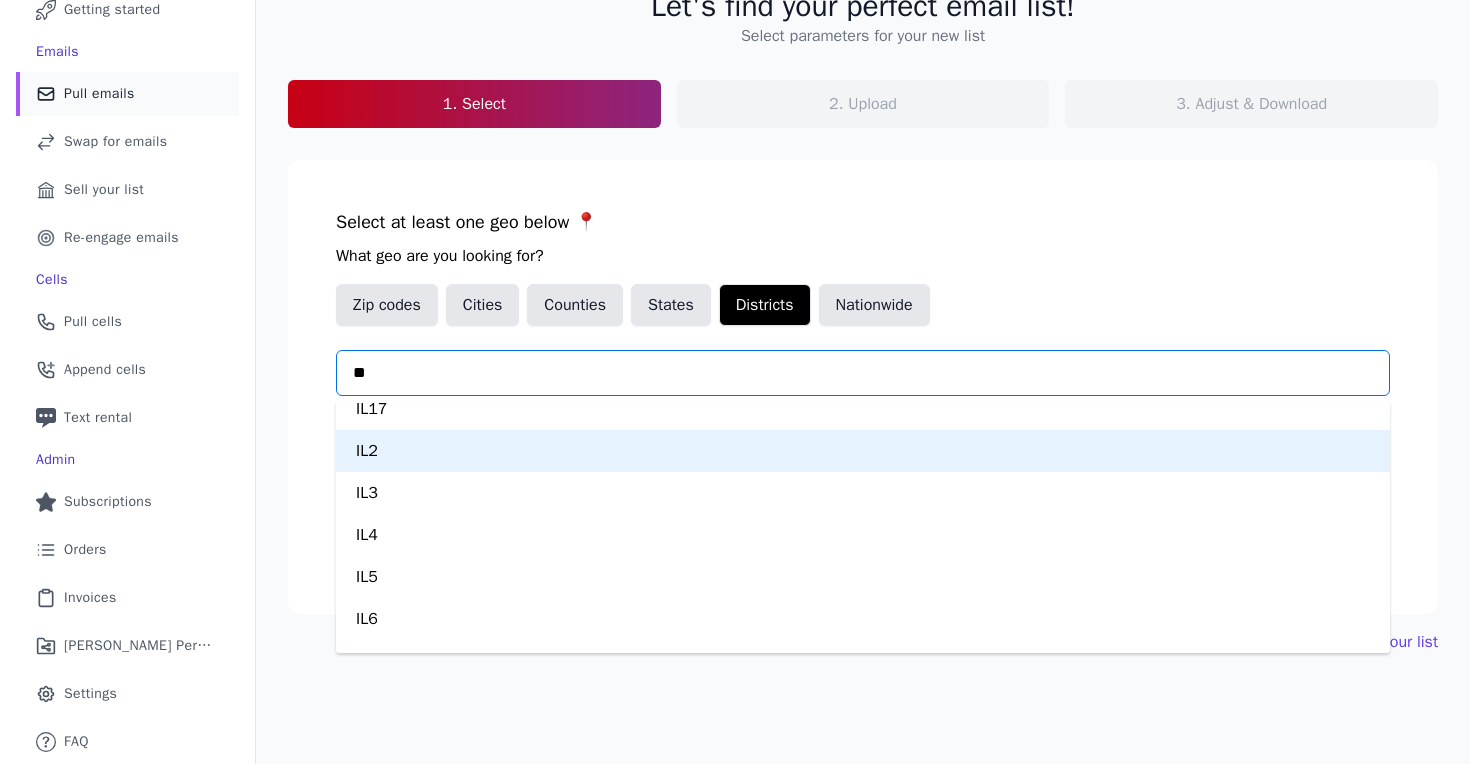 click on "IL2" at bounding box center (863, 451) 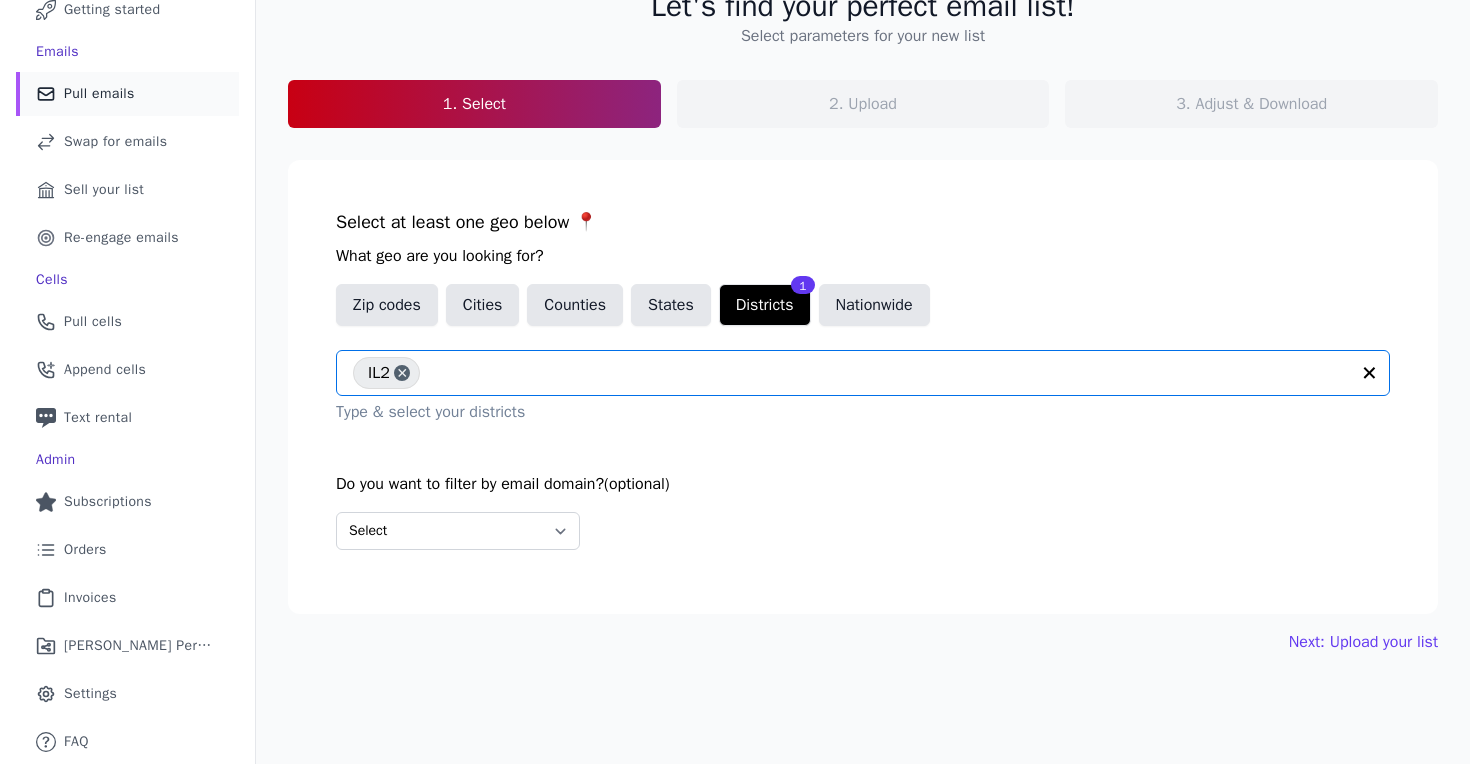 click on "Select at least one geo below 📍   What geo are you looking for?   Zip codes   Cities   Counties   States   Districts   1   Nationwide       Option IL2, selected.   Select is focused, type to refine list, press down to open the menu.     IL2                   Type & select your districts     Do you want to filter by email domain?  (optional)   Select Include only these domains Include none of these domains" at bounding box center (863, 387) 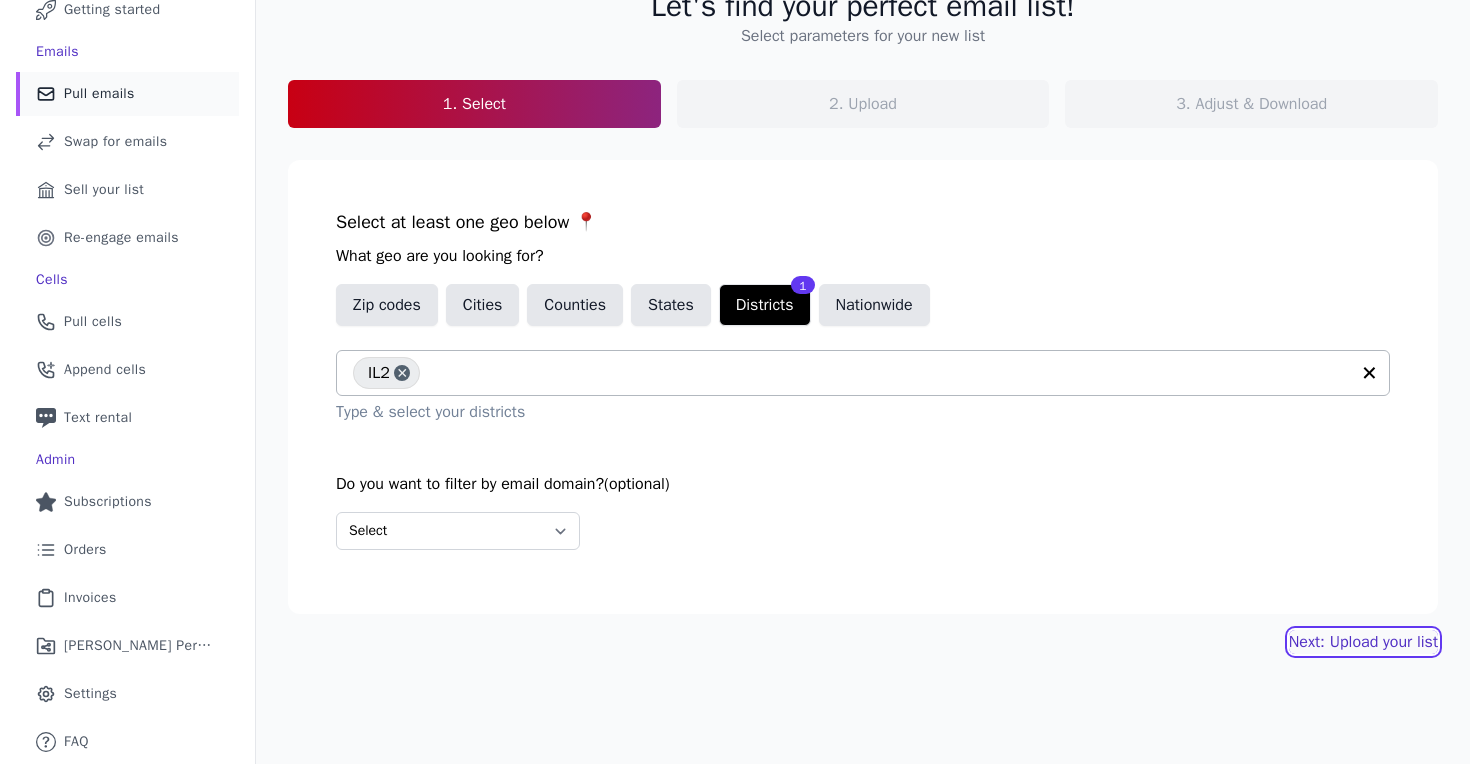 click on "Next: Upload your list" at bounding box center (1363, 642) 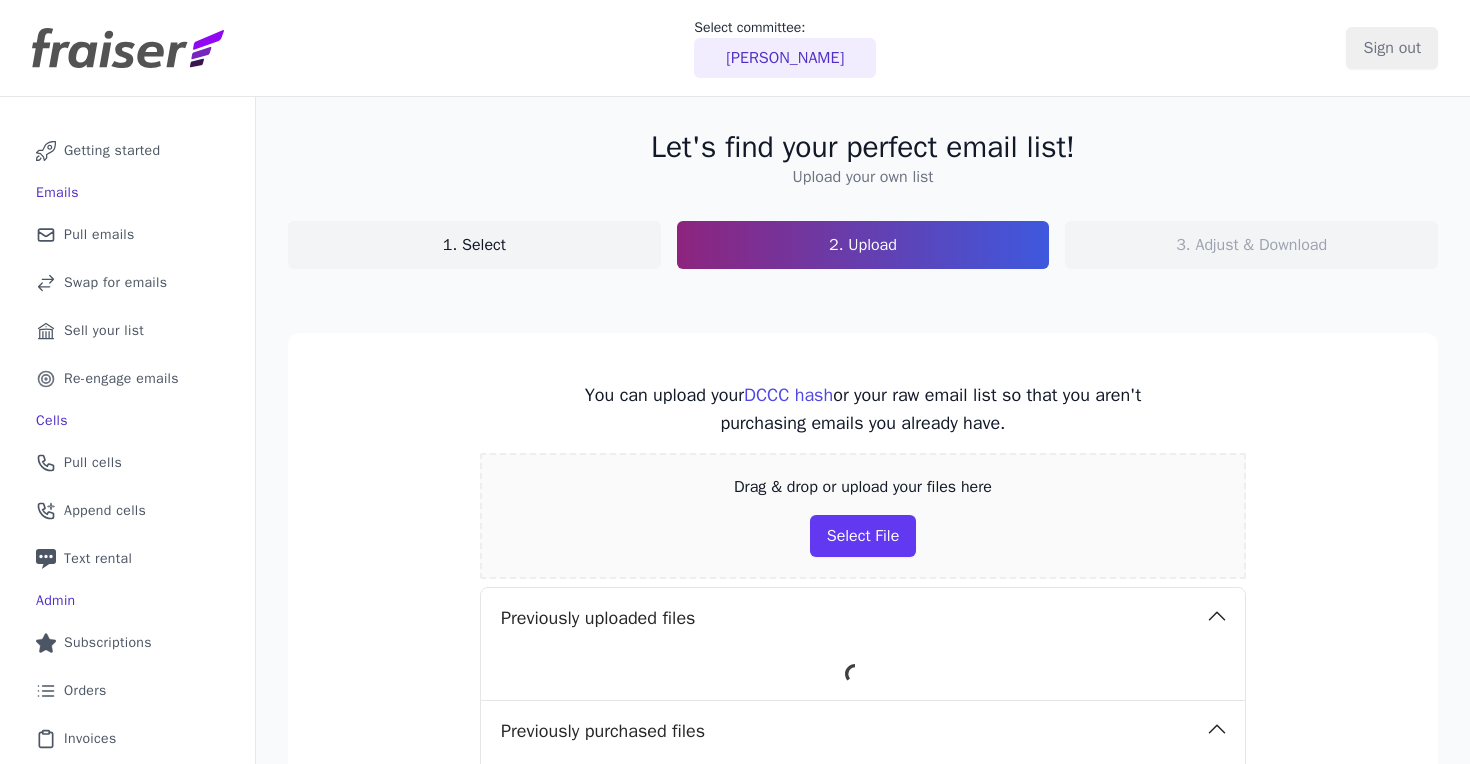 scroll, scrollTop: 0, scrollLeft: 0, axis: both 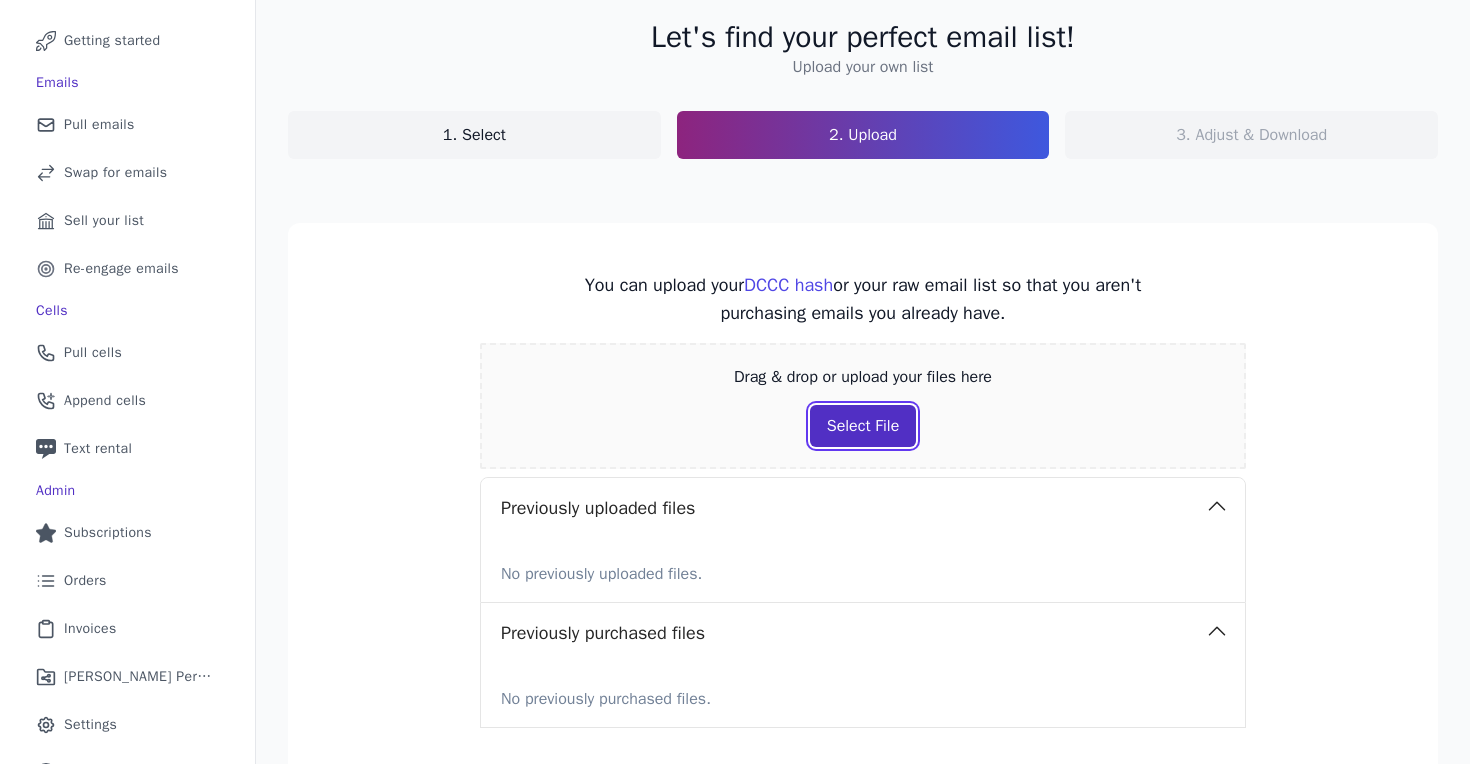 click on "Select File" at bounding box center [863, 426] 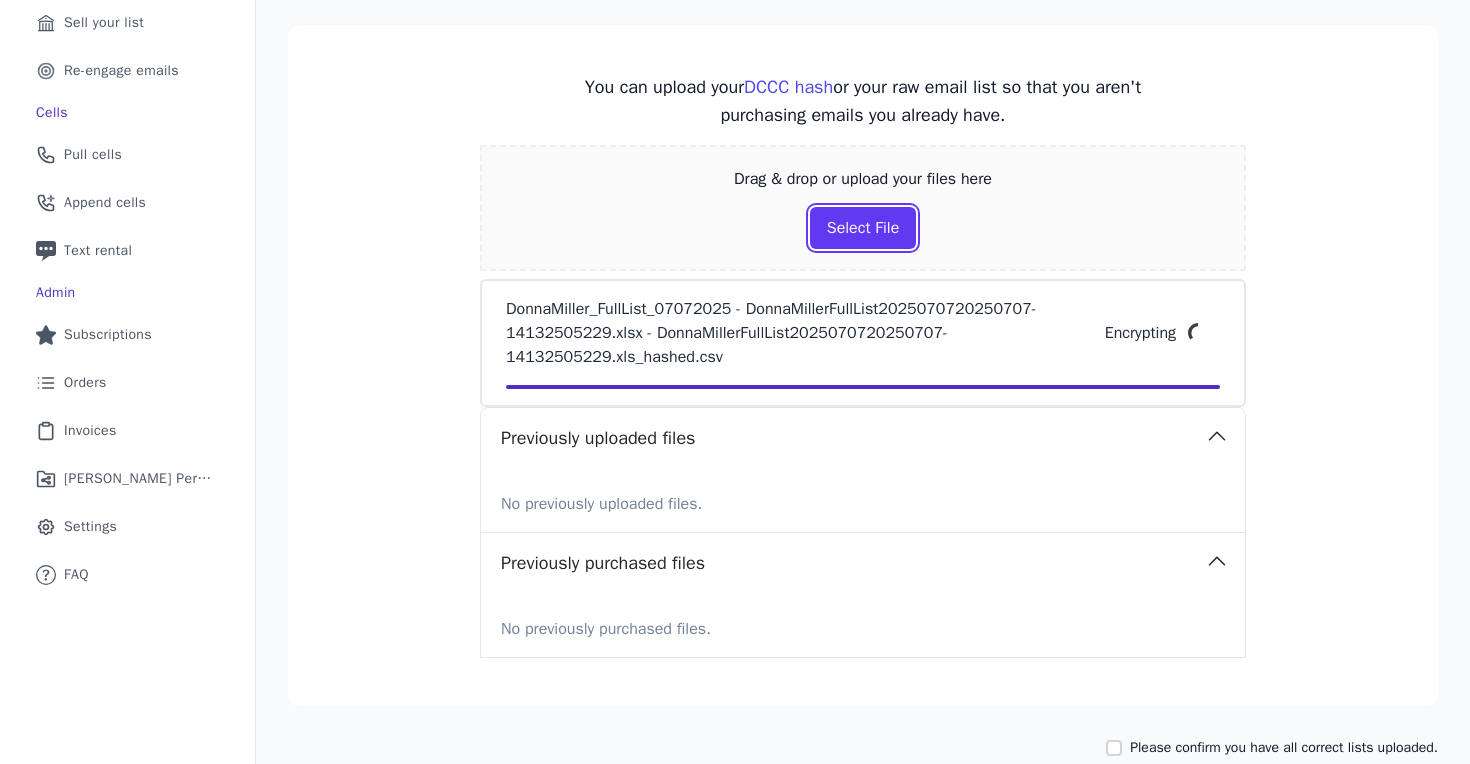 scroll, scrollTop: 362, scrollLeft: 0, axis: vertical 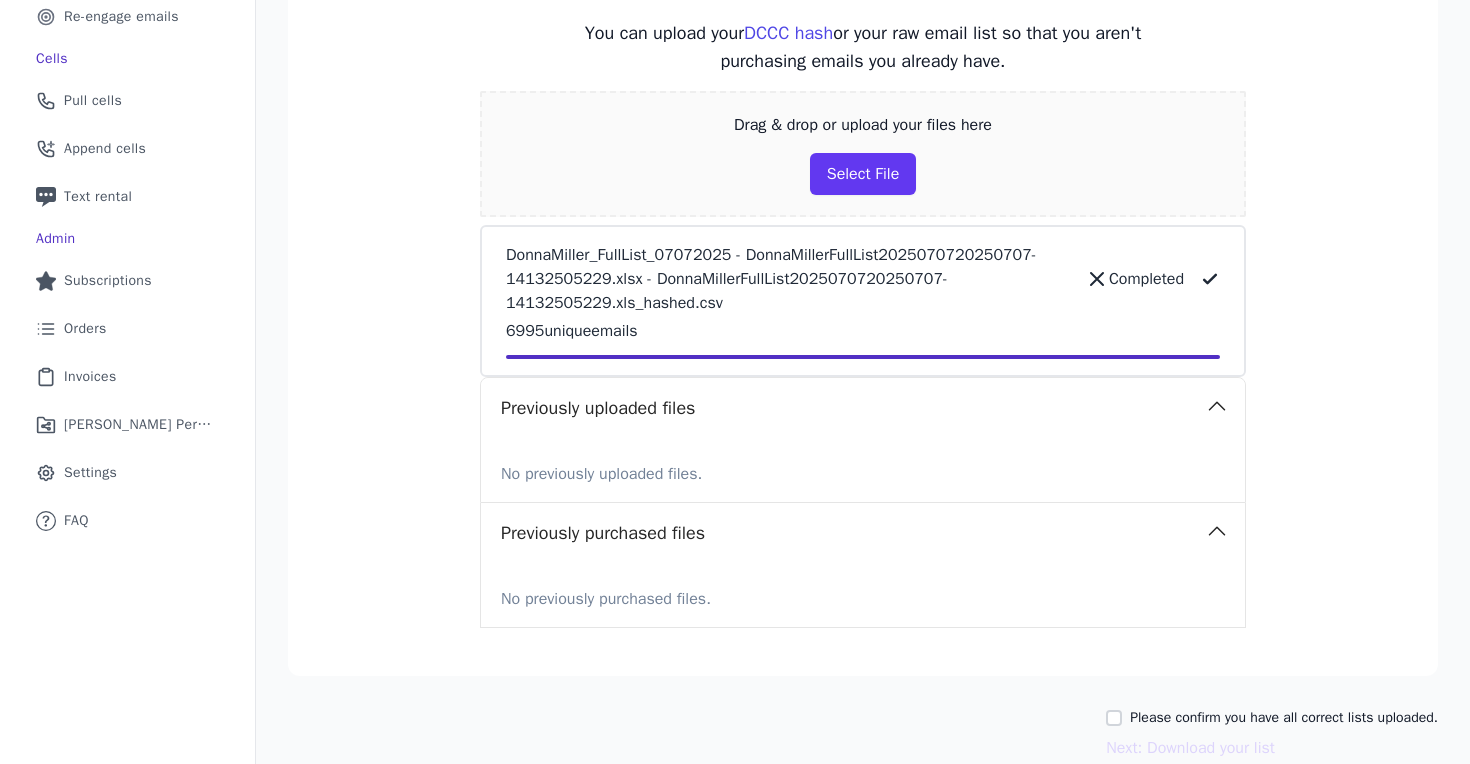 click 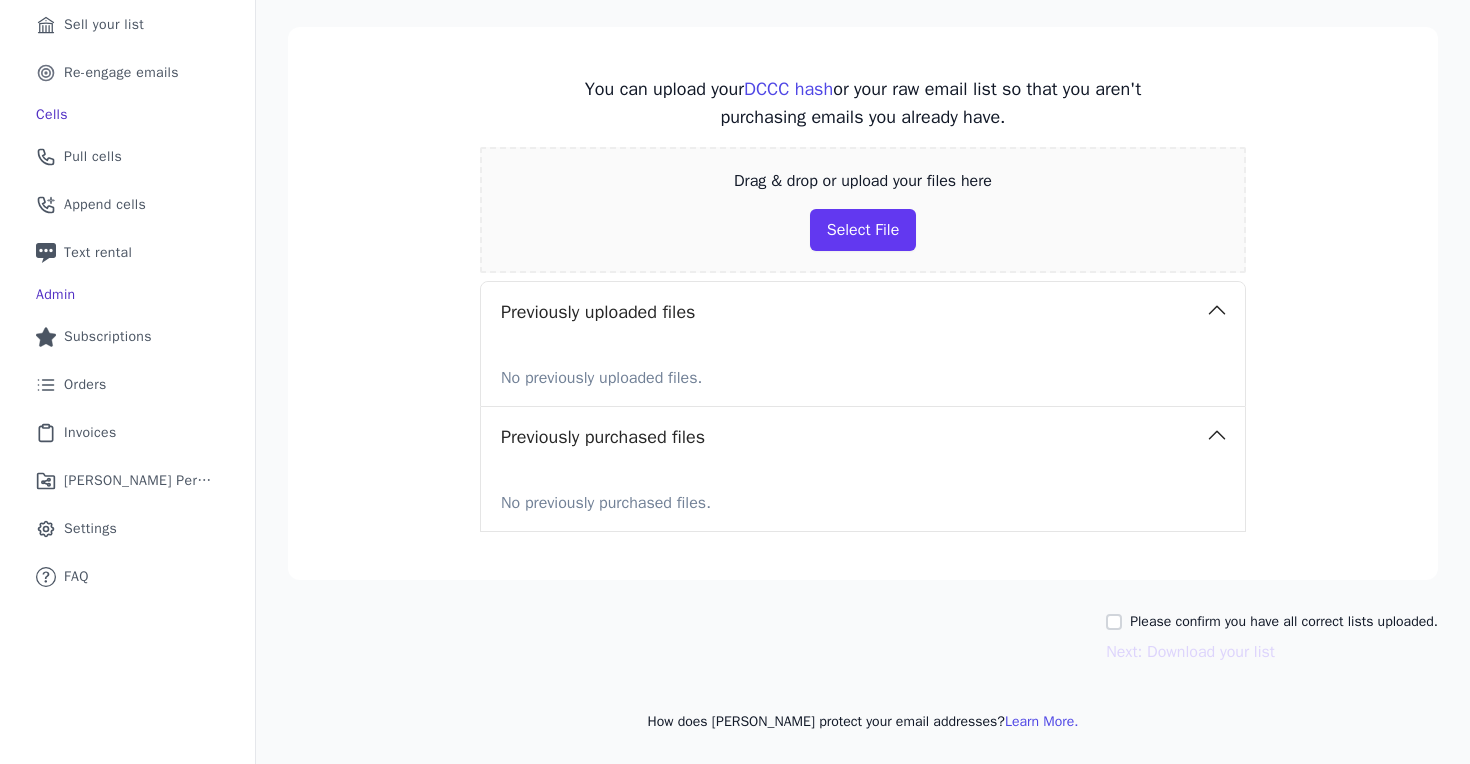 scroll, scrollTop: 306, scrollLeft: 0, axis: vertical 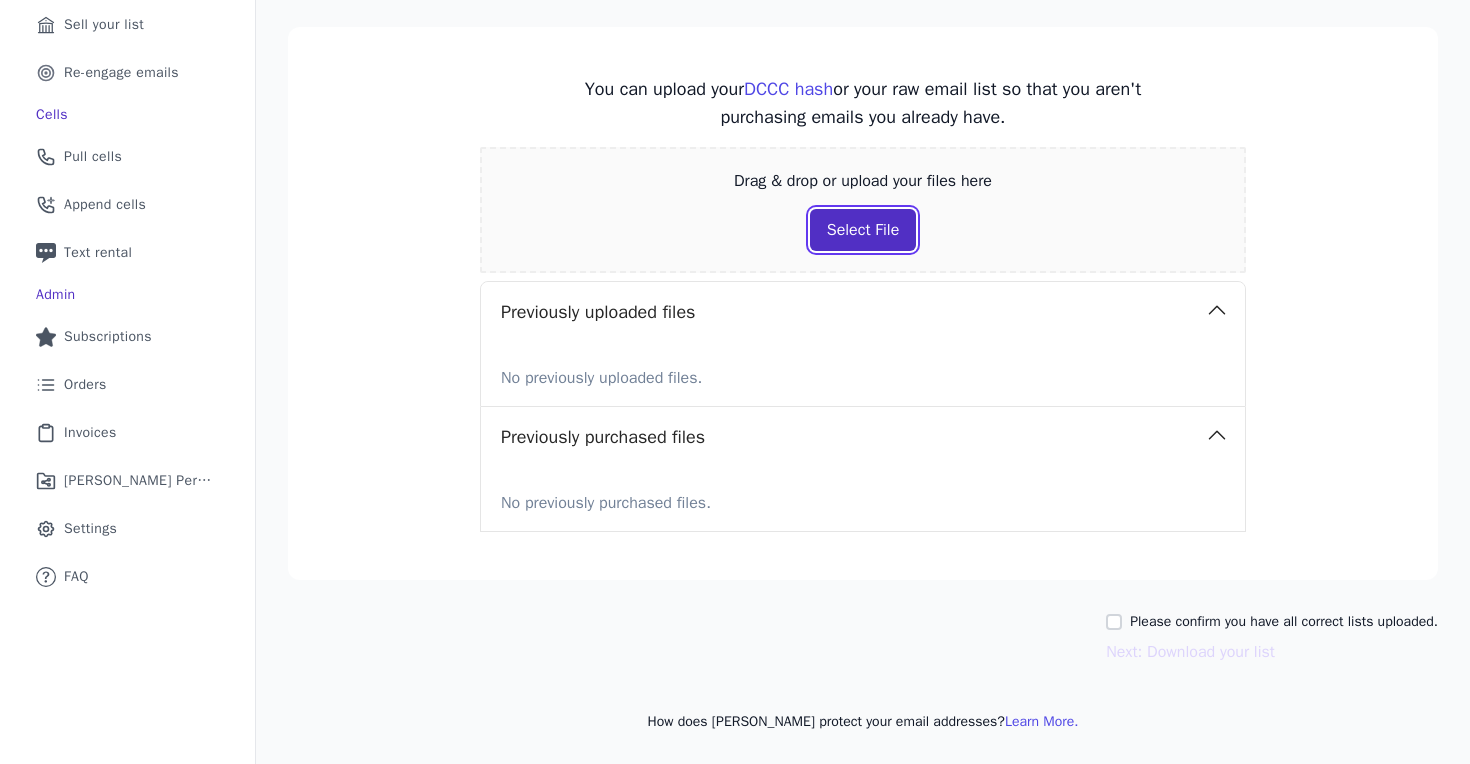 click on "Select File" at bounding box center (863, 230) 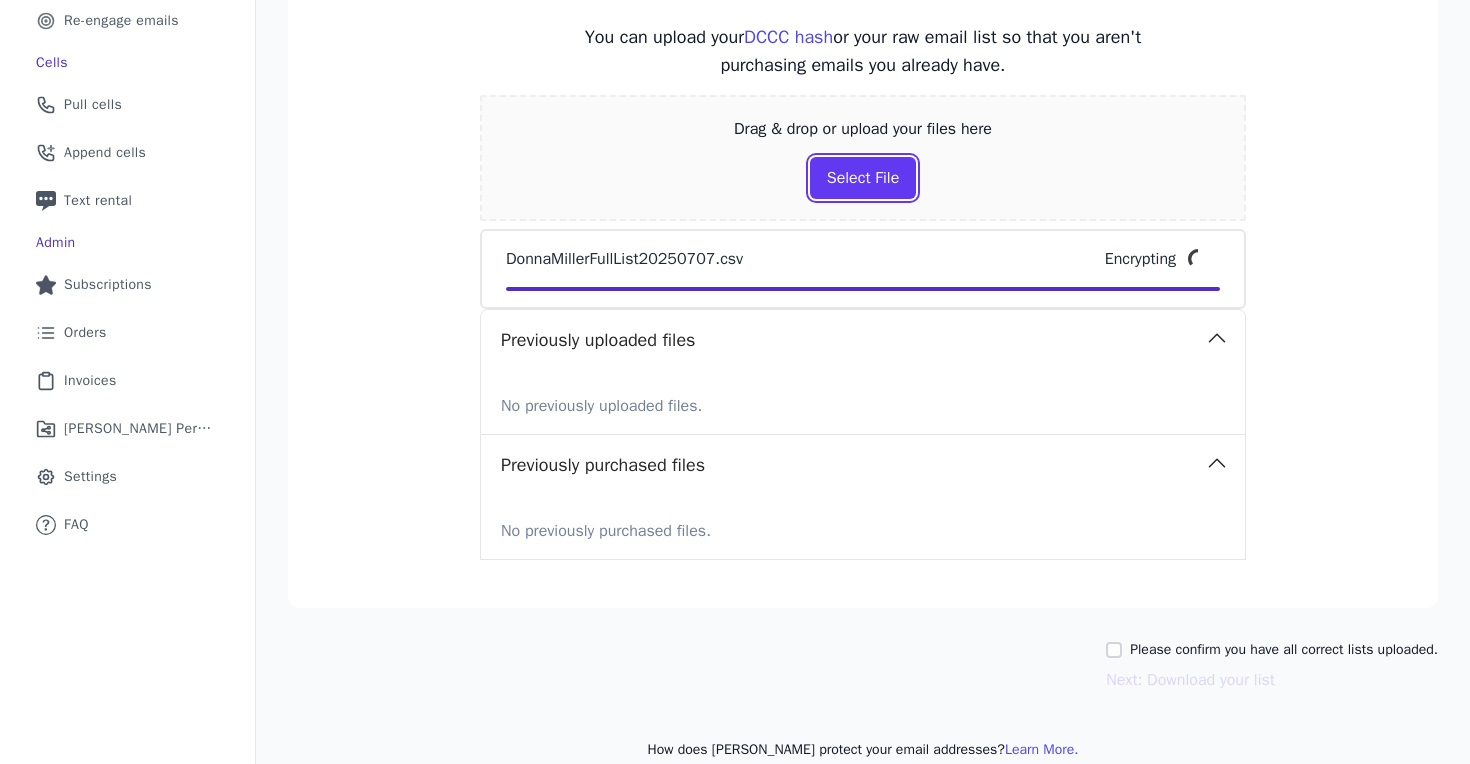 scroll, scrollTop: 382, scrollLeft: 0, axis: vertical 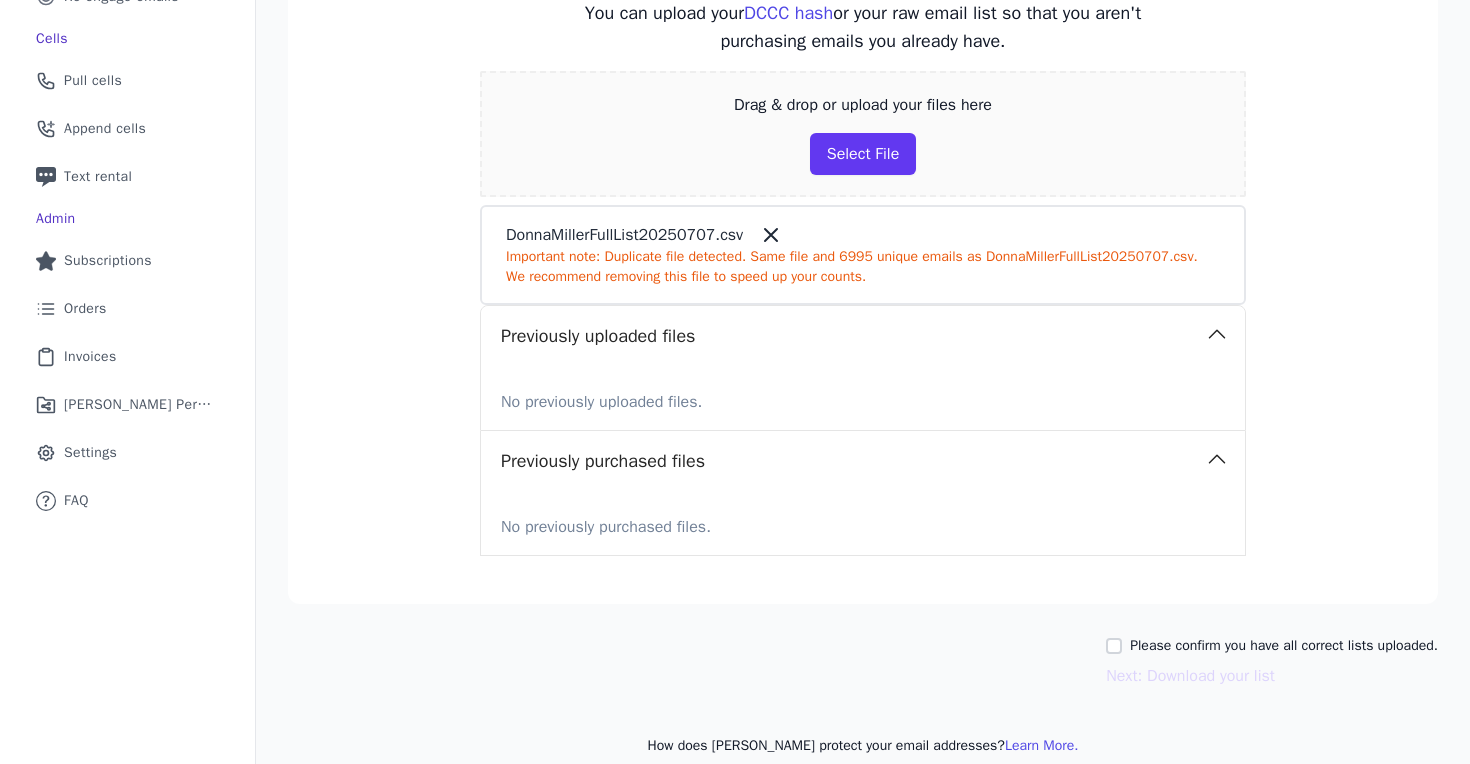 click 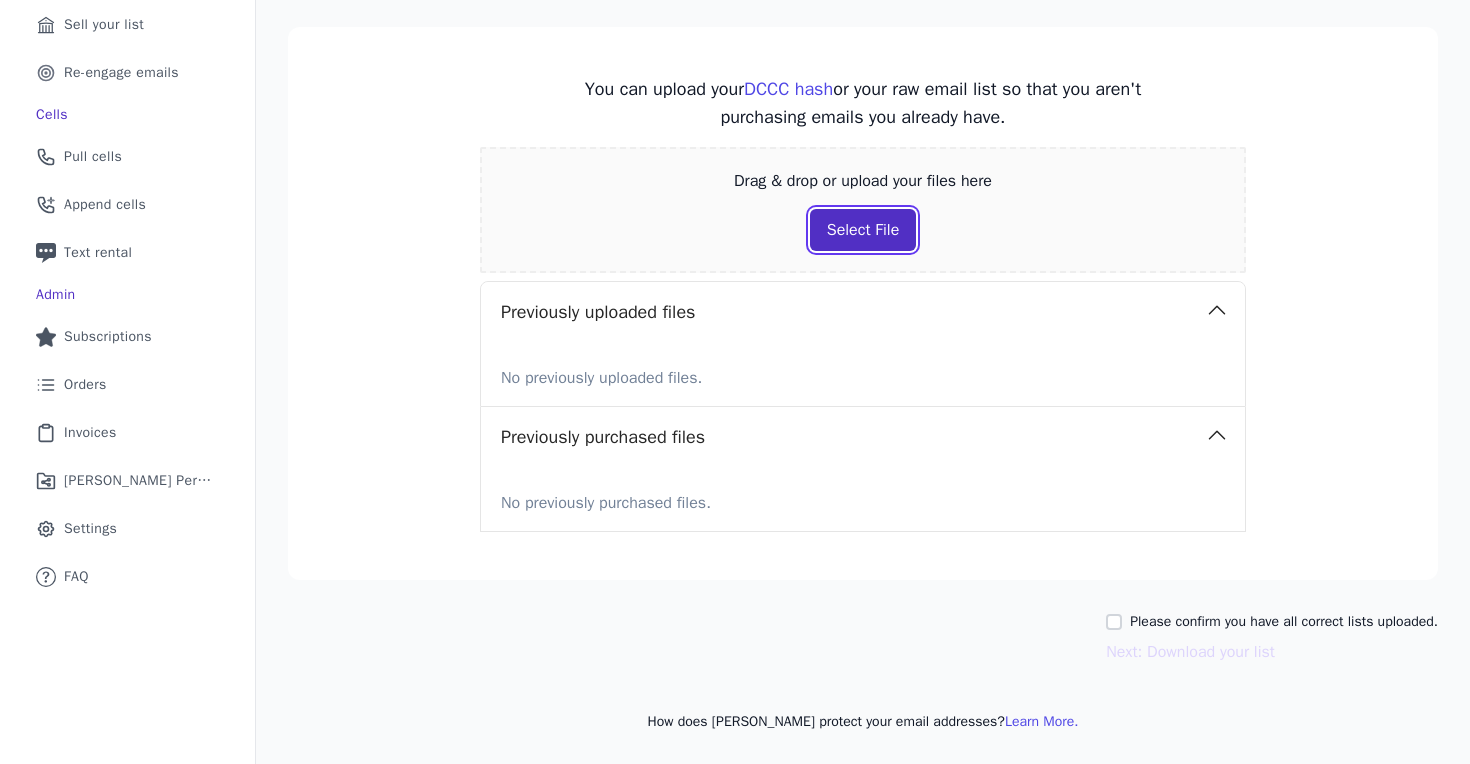 click on "Select File" at bounding box center (863, 230) 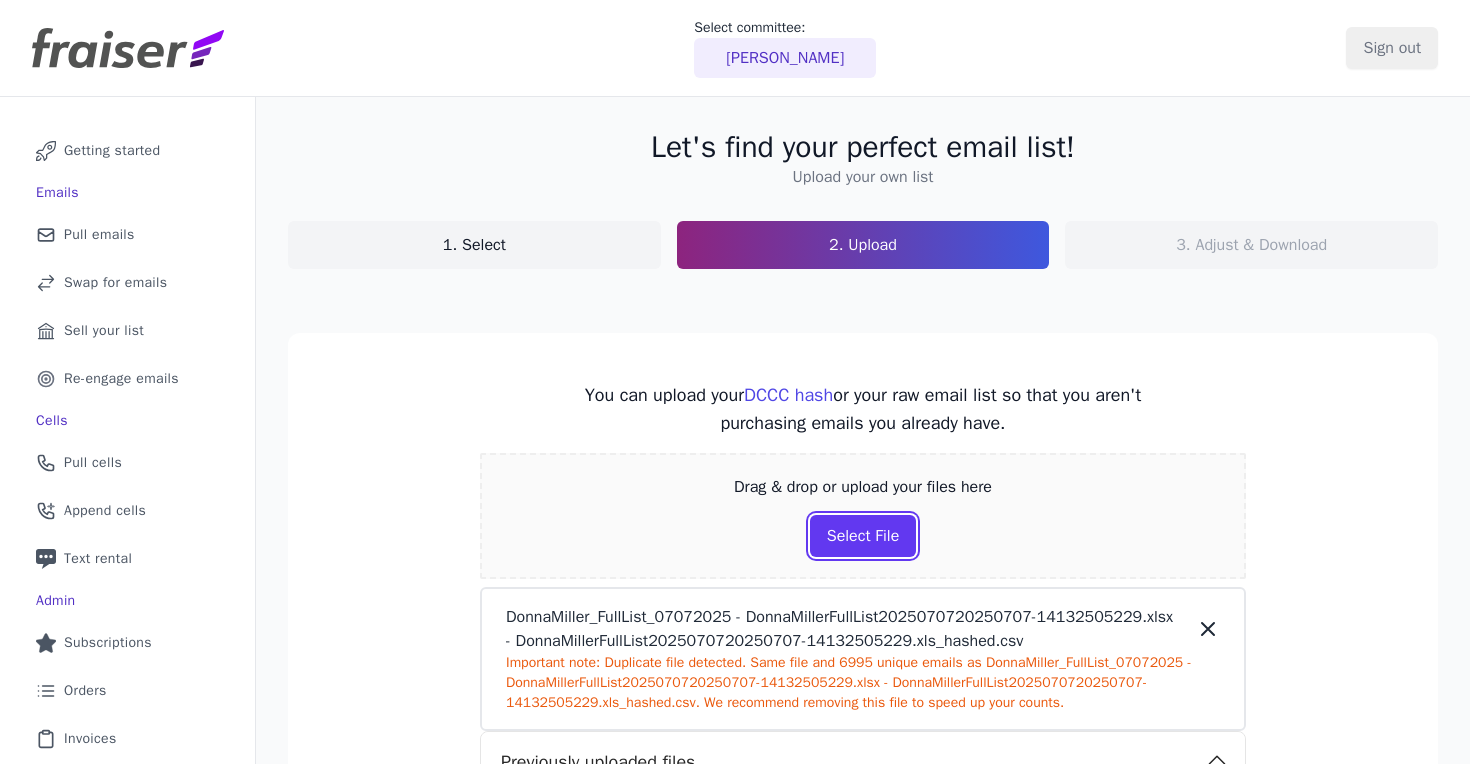 scroll, scrollTop: 474, scrollLeft: 0, axis: vertical 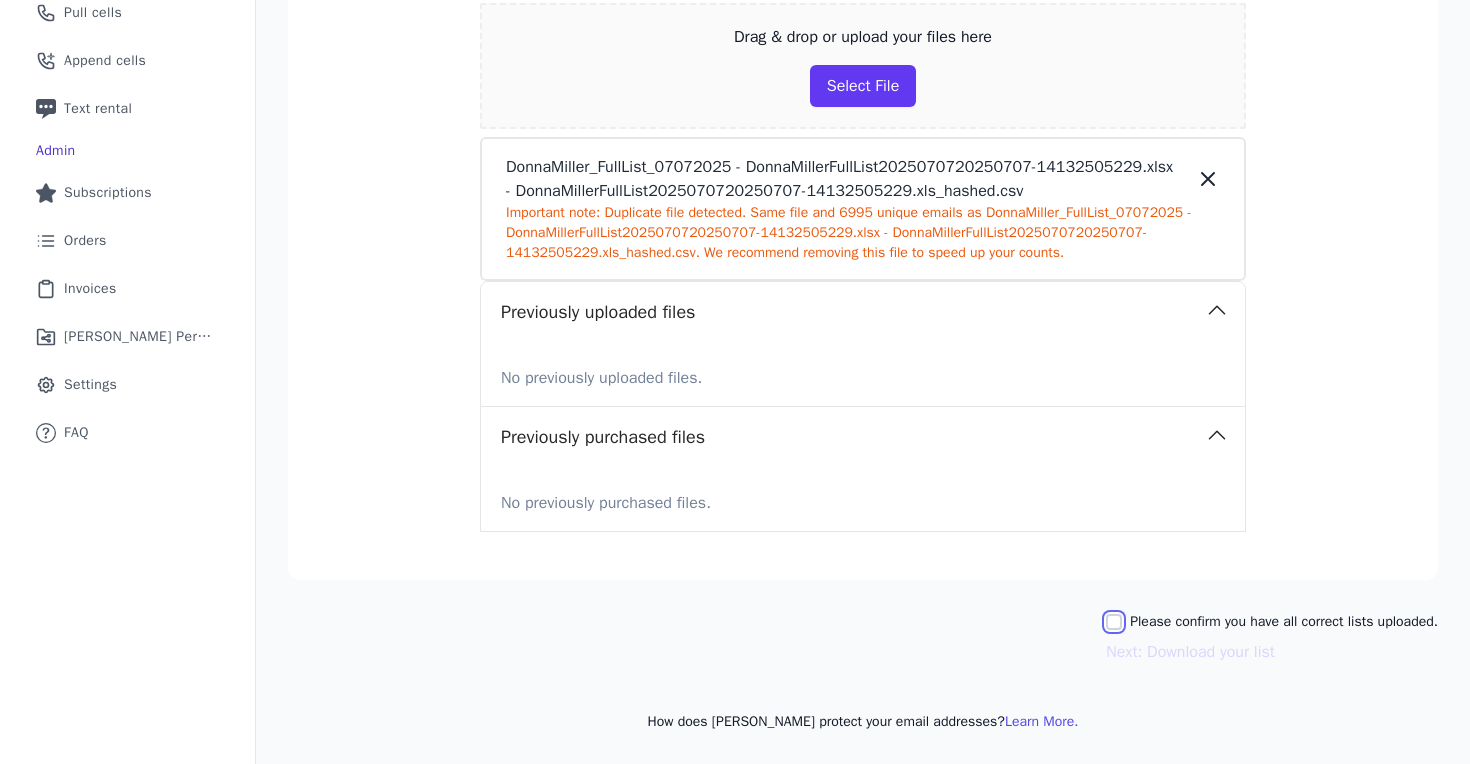 click on "Please confirm you have all correct lists uploaded." at bounding box center (1114, 622) 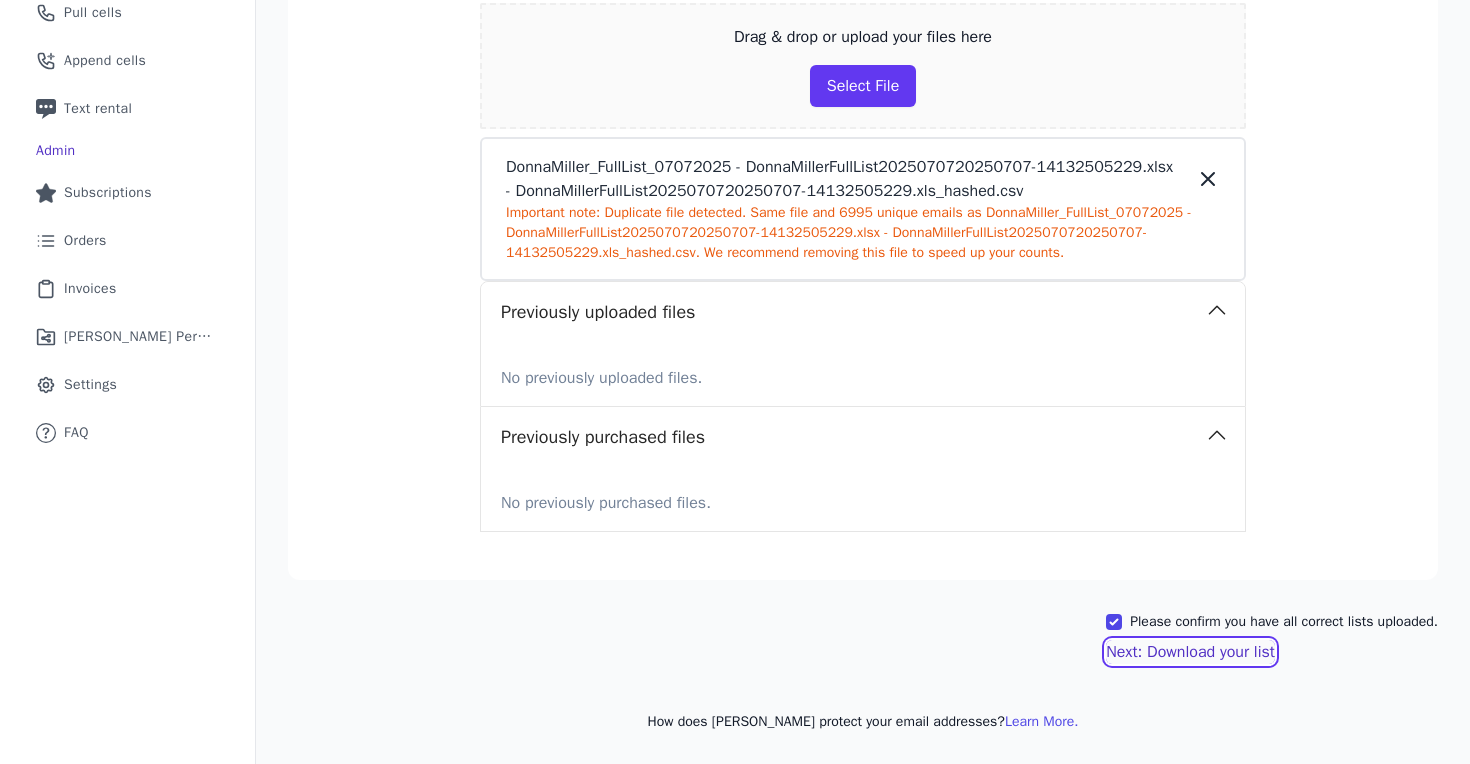 click on "Next: Download your list" at bounding box center (1190, 652) 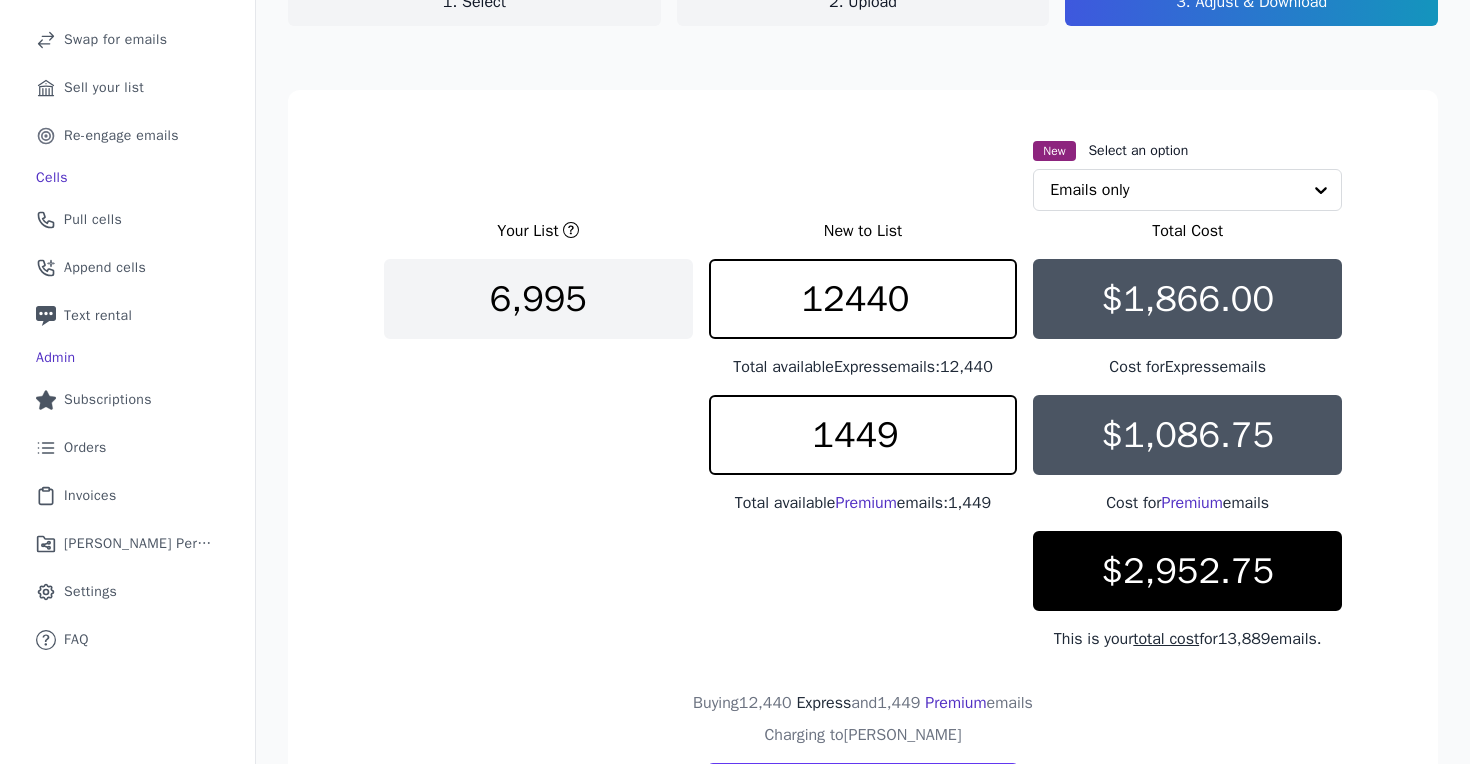 scroll, scrollTop: 244, scrollLeft: 0, axis: vertical 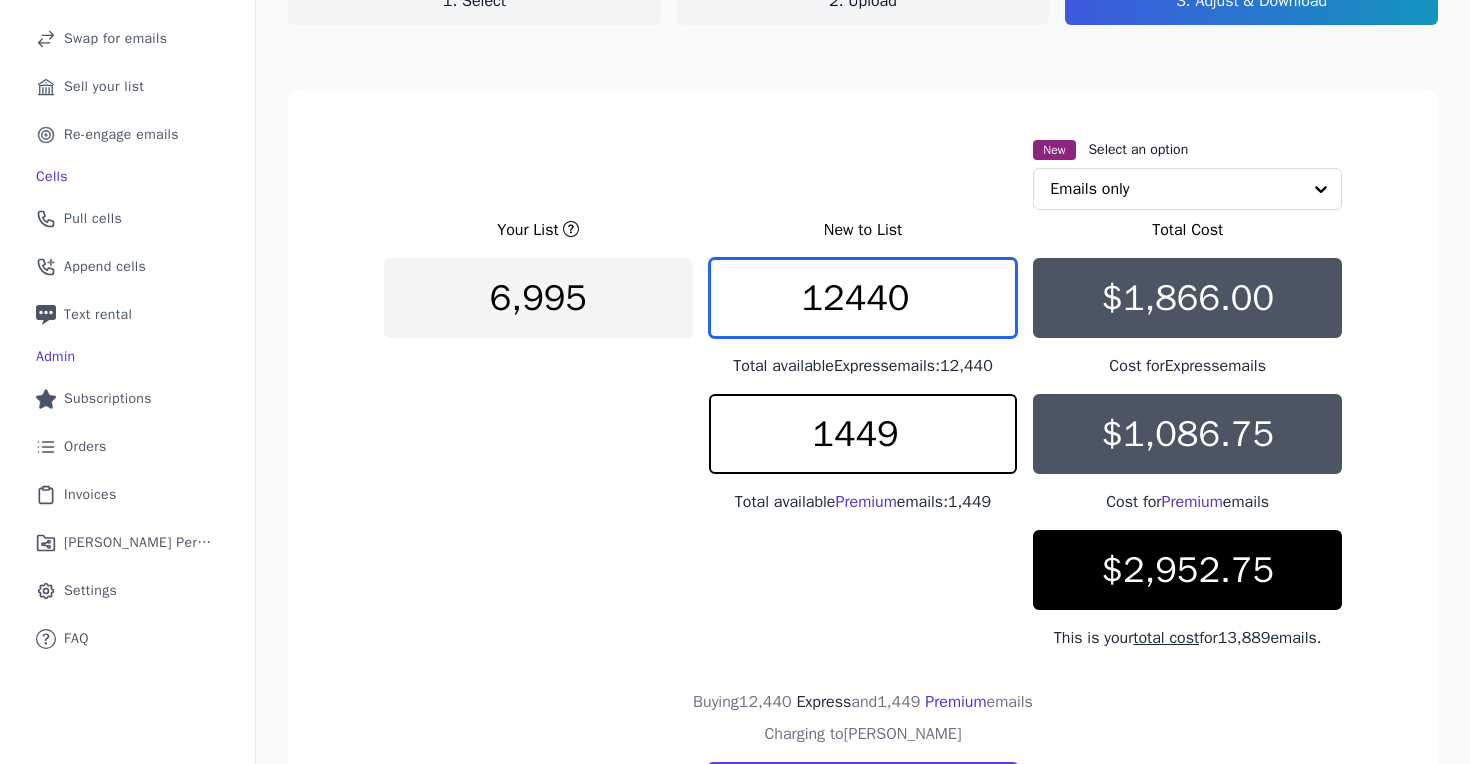 click on "12440" at bounding box center [863, 298] 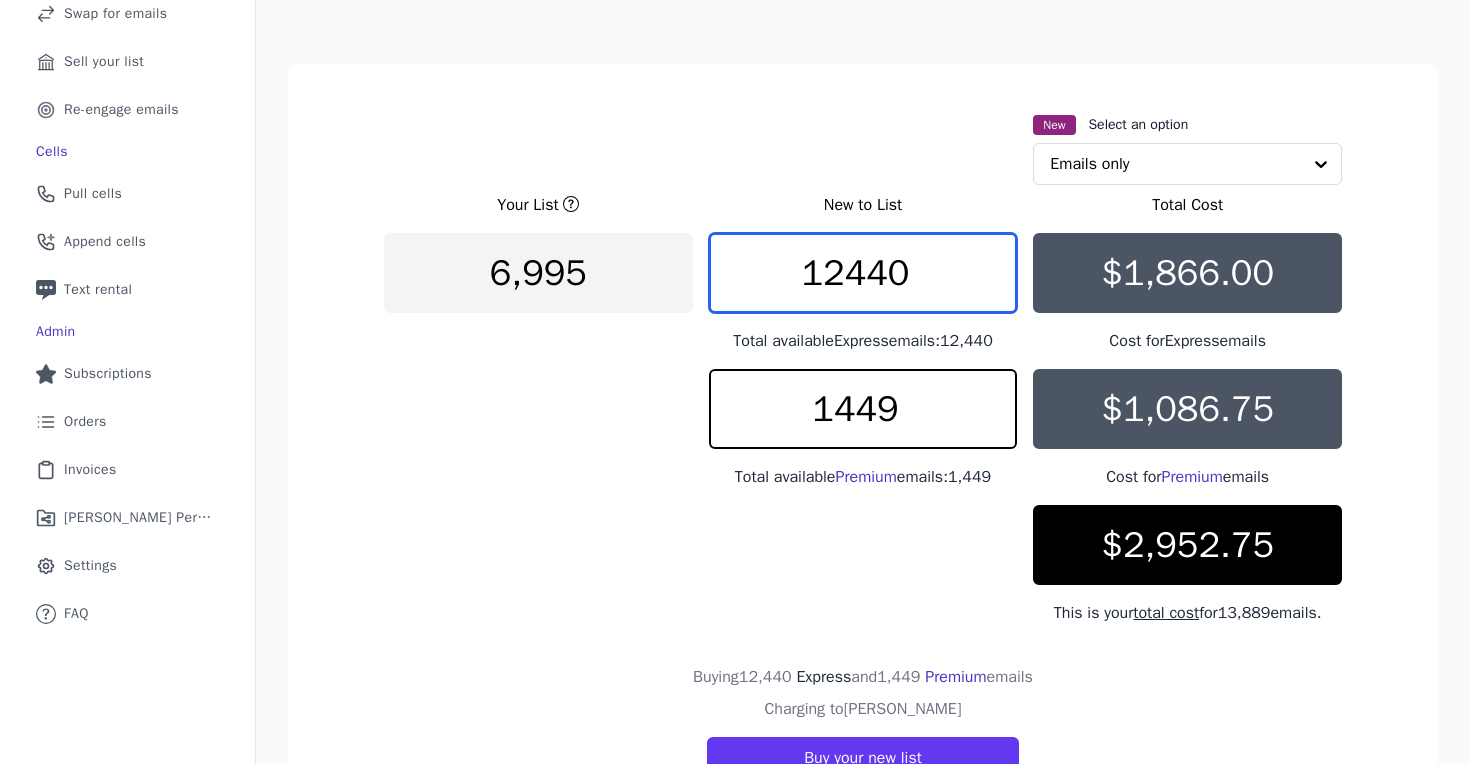 scroll, scrollTop: 279, scrollLeft: 0, axis: vertical 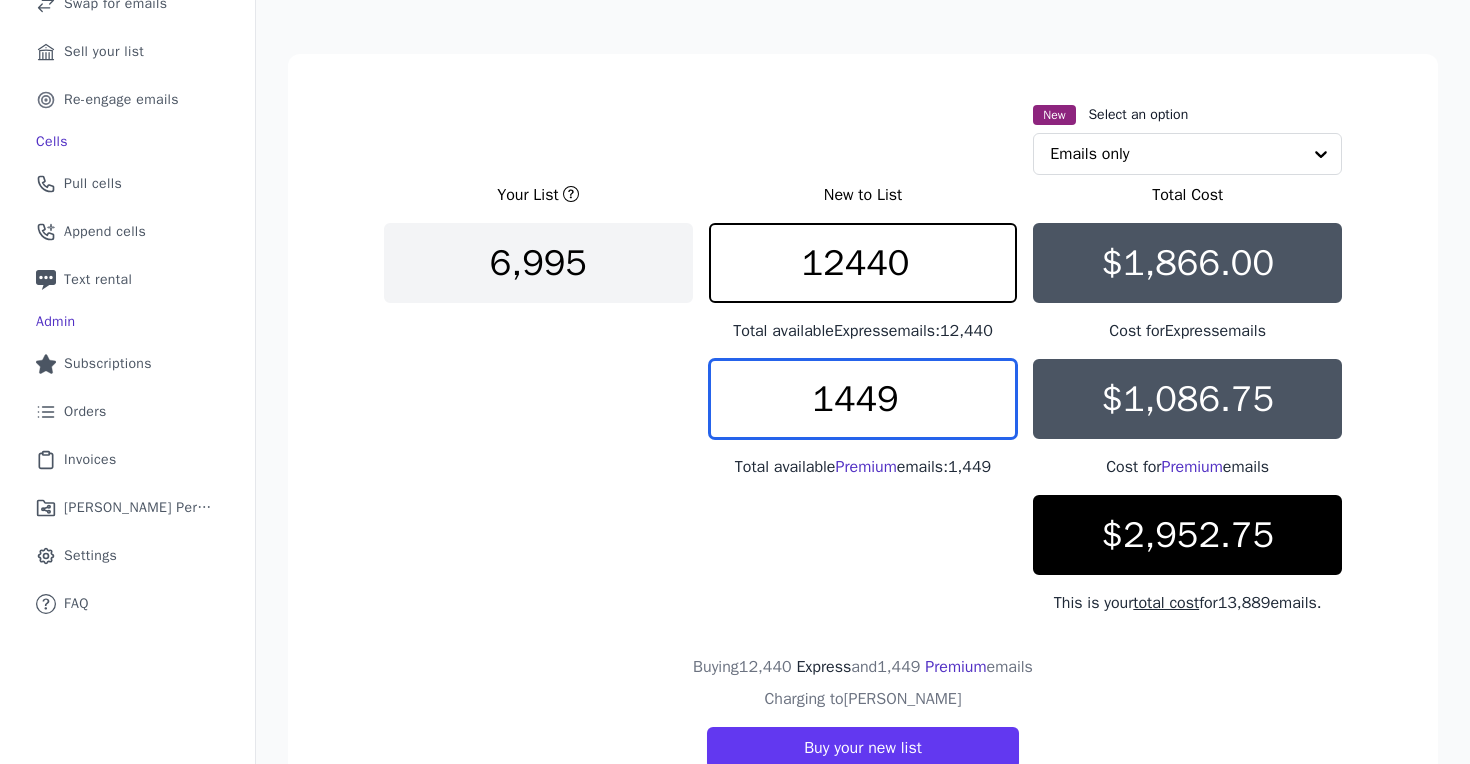 click on "1449" at bounding box center [863, 399] 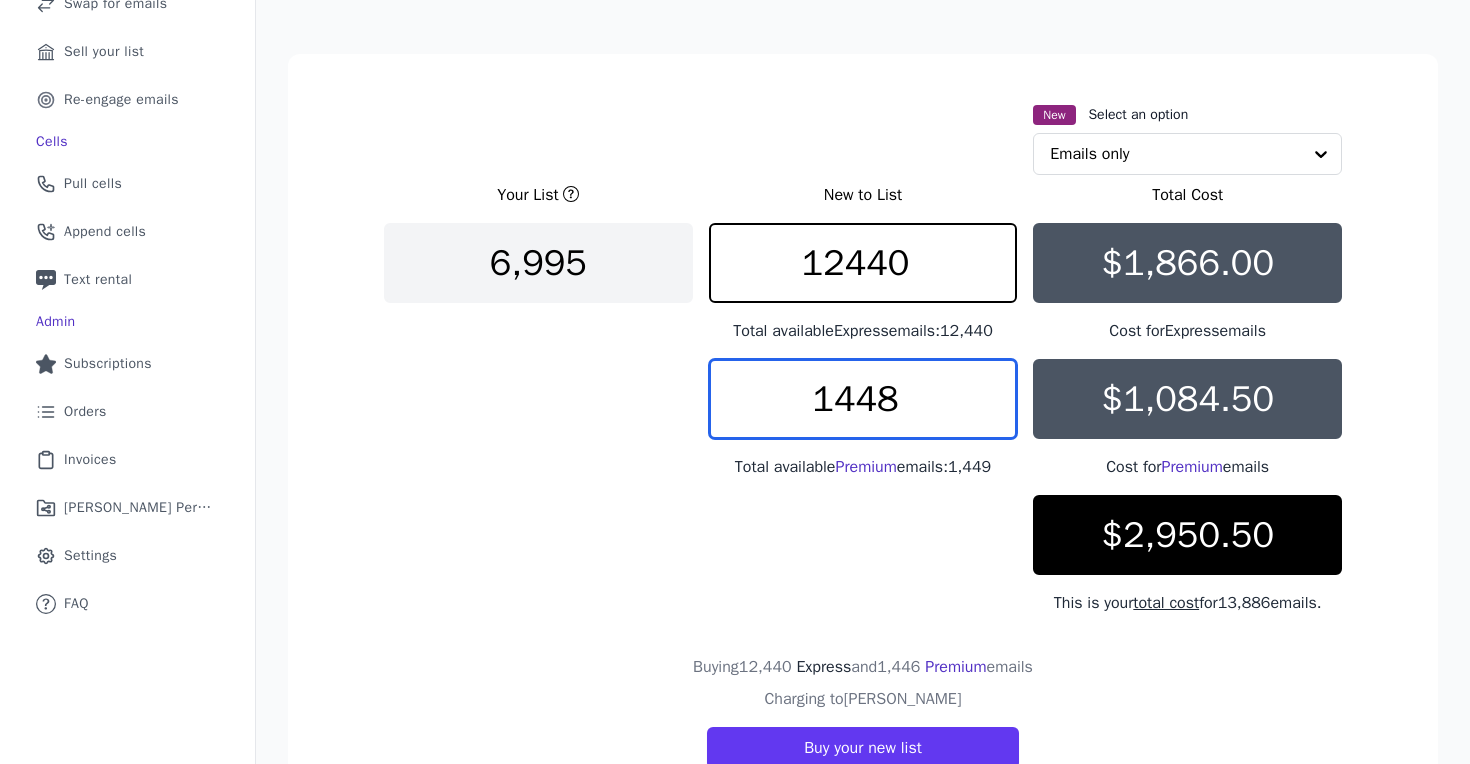 type on "1449" 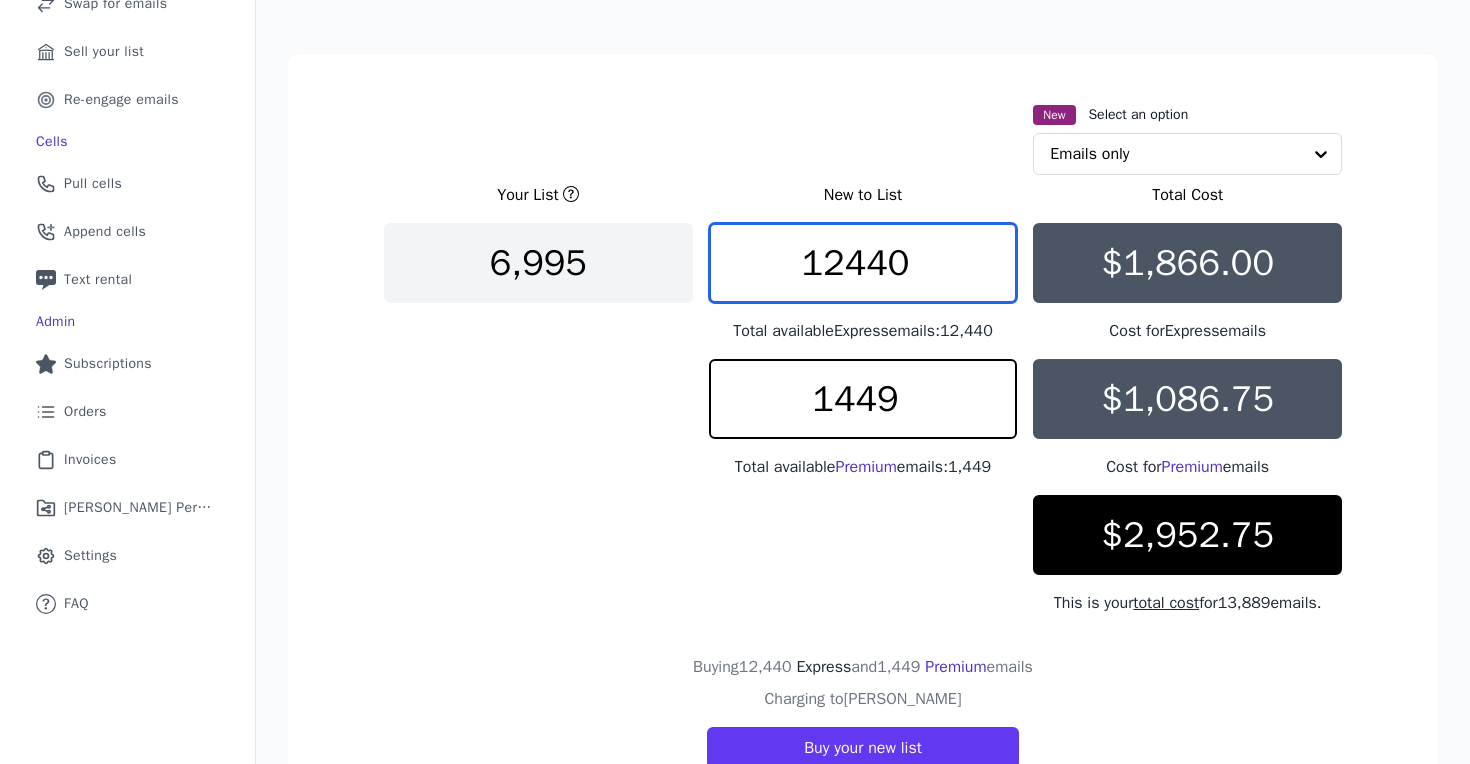 click on "12440" at bounding box center [863, 263] 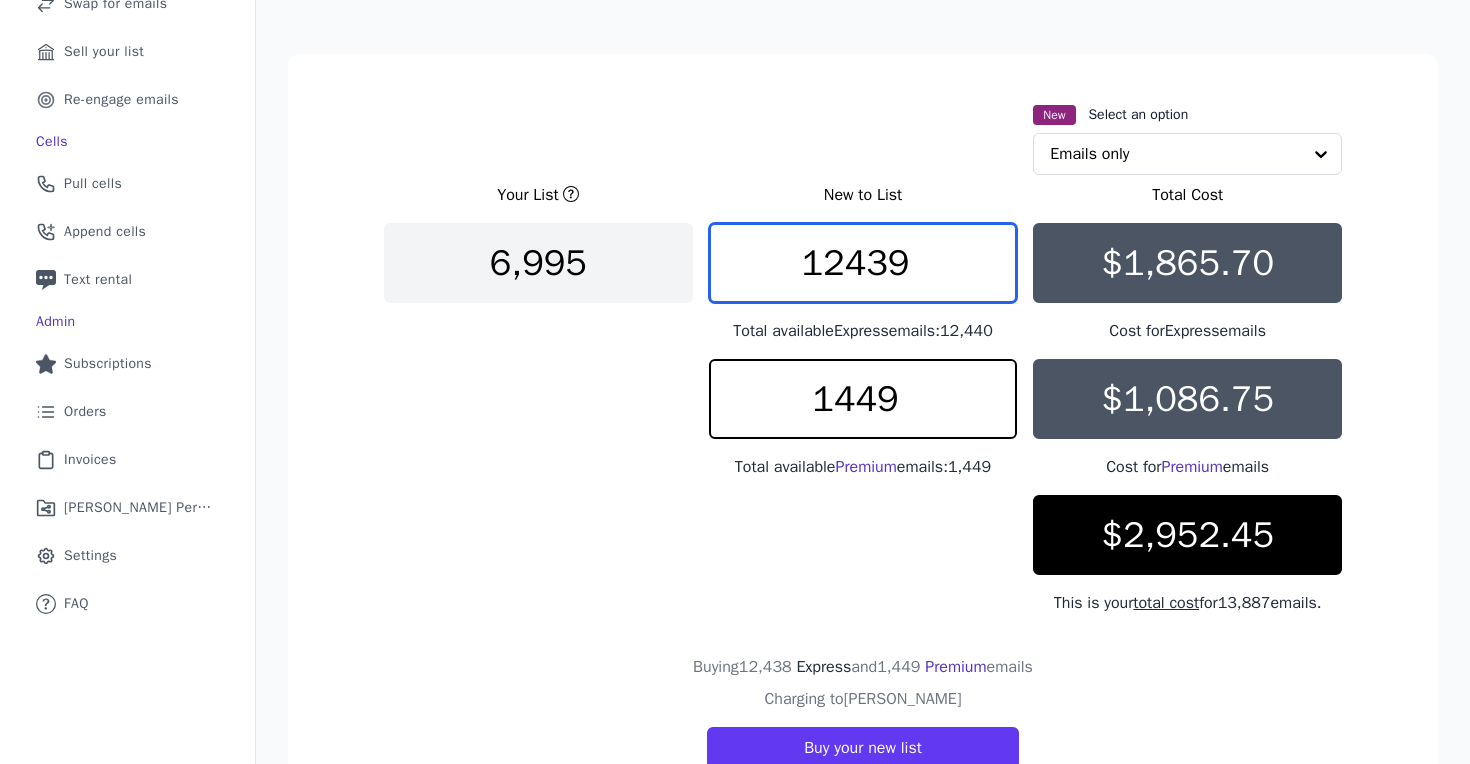 type on "12440" 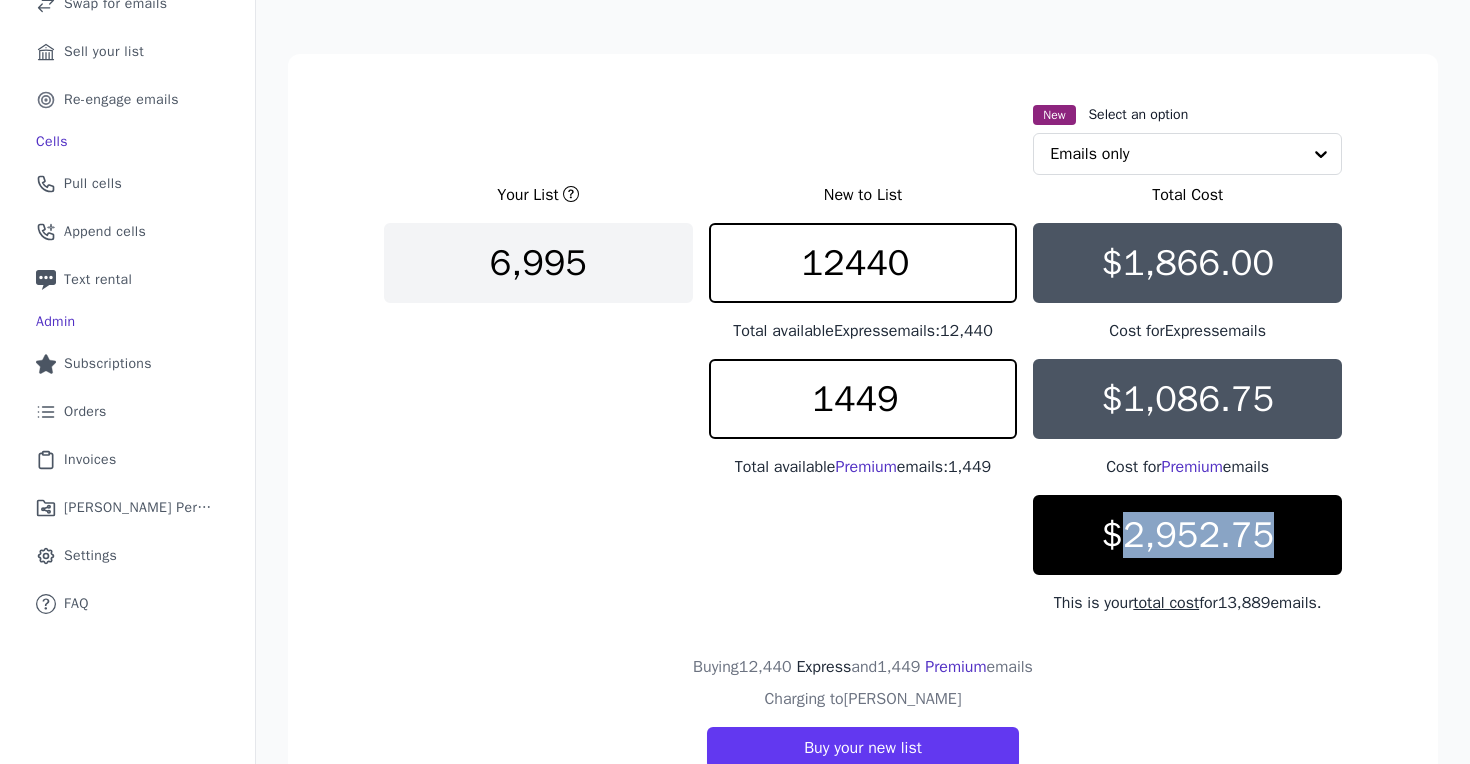 drag, startPoint x: 1112, startPoint y: 532, endPoint x: 1342, endPoint y: 532, distance: 230 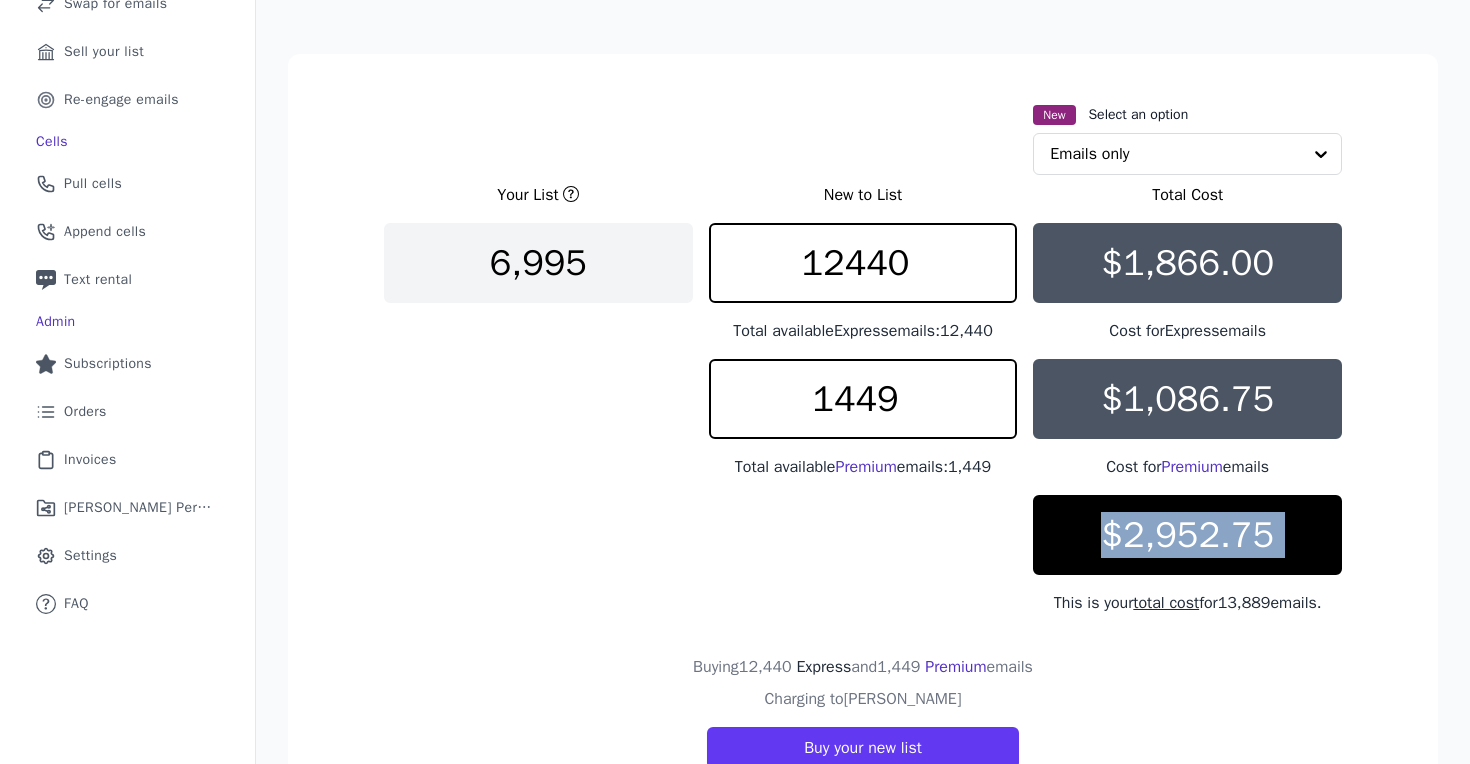 drag, startPoint x: 1291, startPoint y: 528, endPoint x: 1057, endPoint y: 530, distance: 234.00854 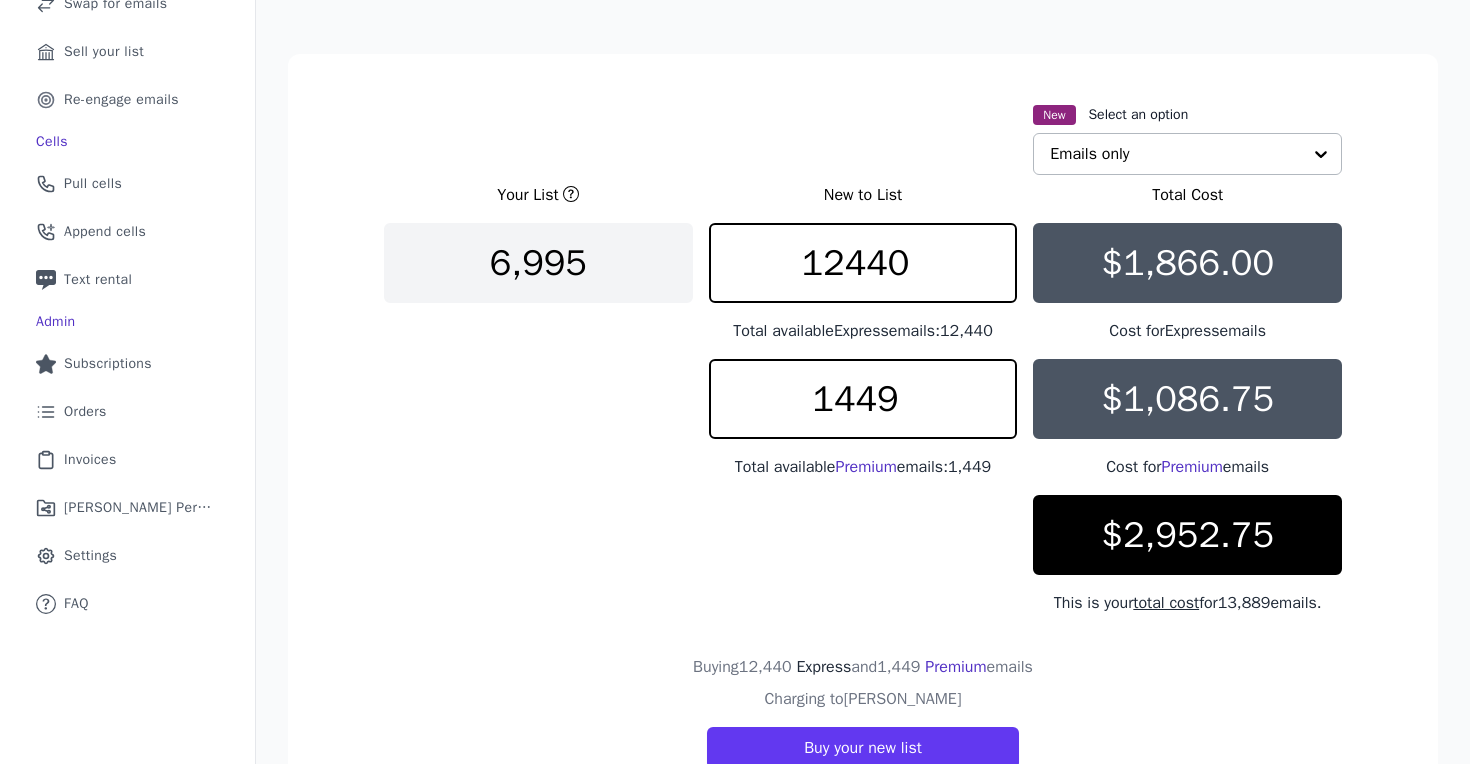 click 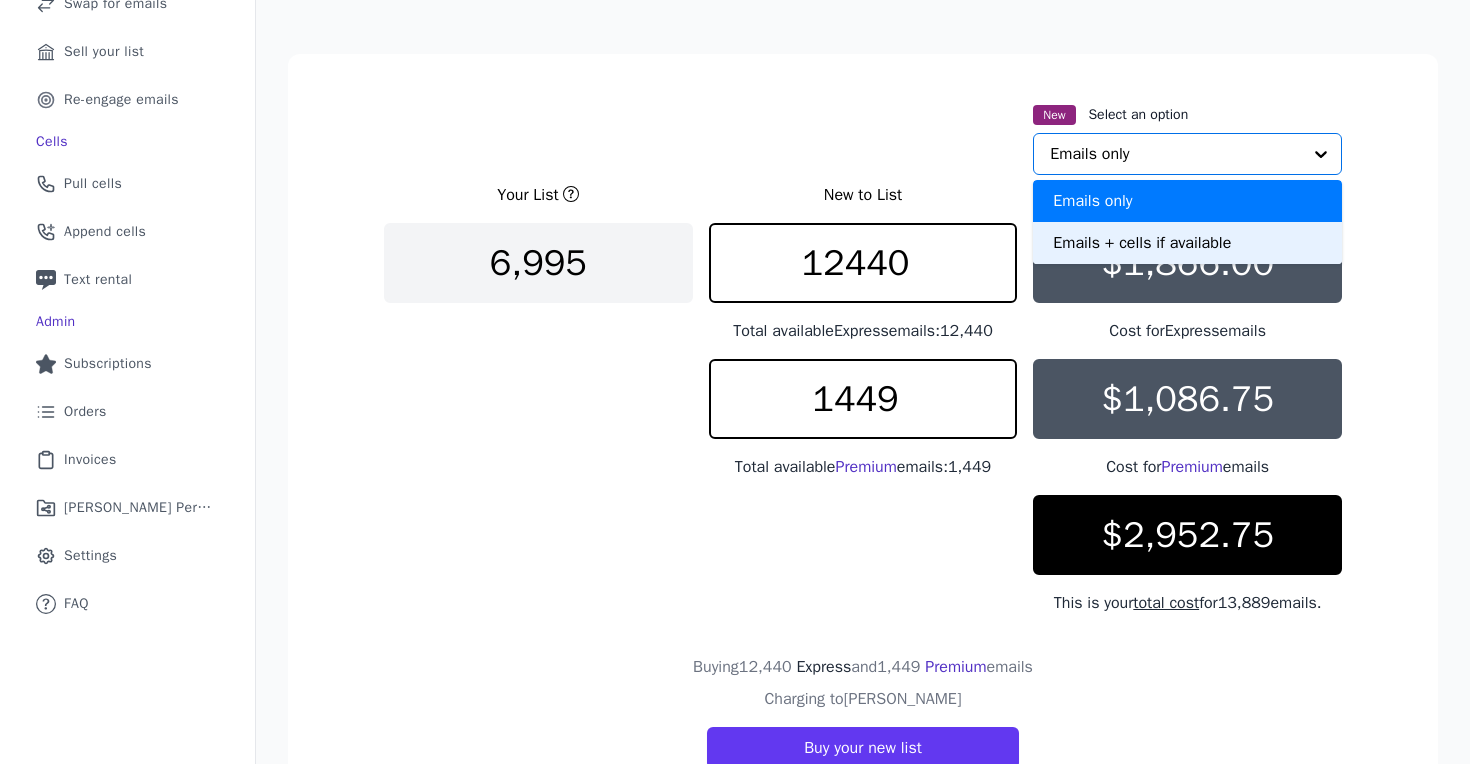 click on "Emails + cells if available" at bounding box center [1187, 243] 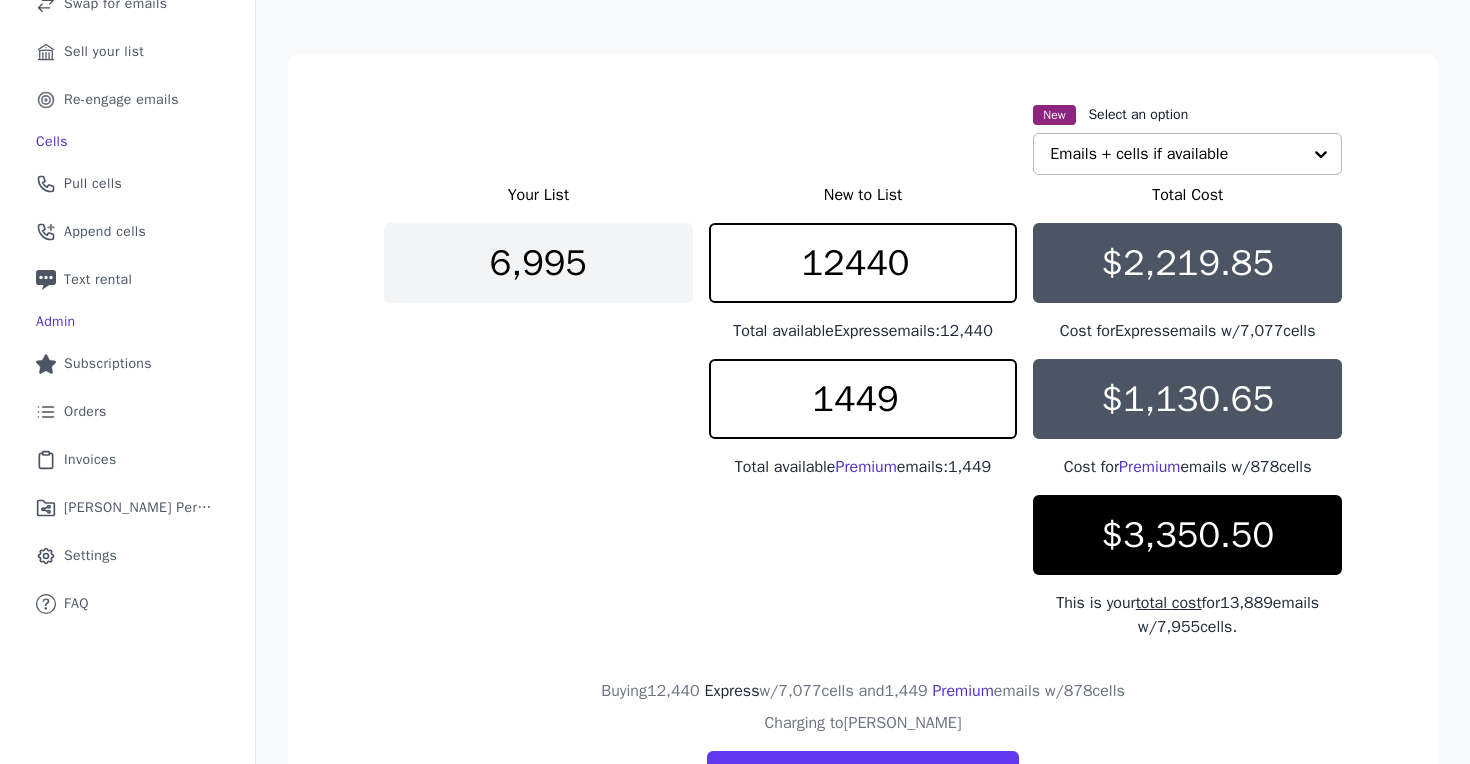 click on "$3,350.50" at bounding box center (1187, 535) 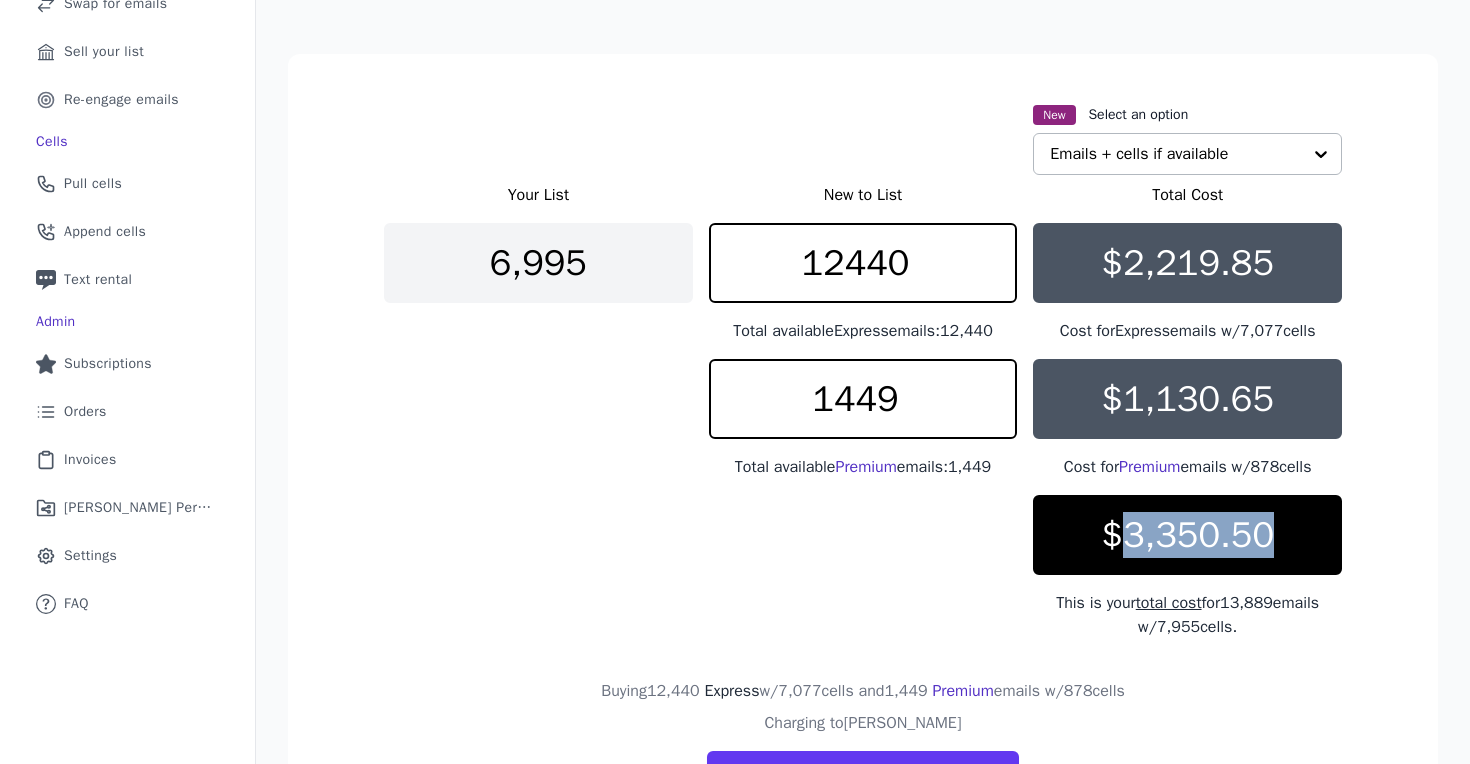 click on "$3,350.50" at bounding box center (1187, 535) 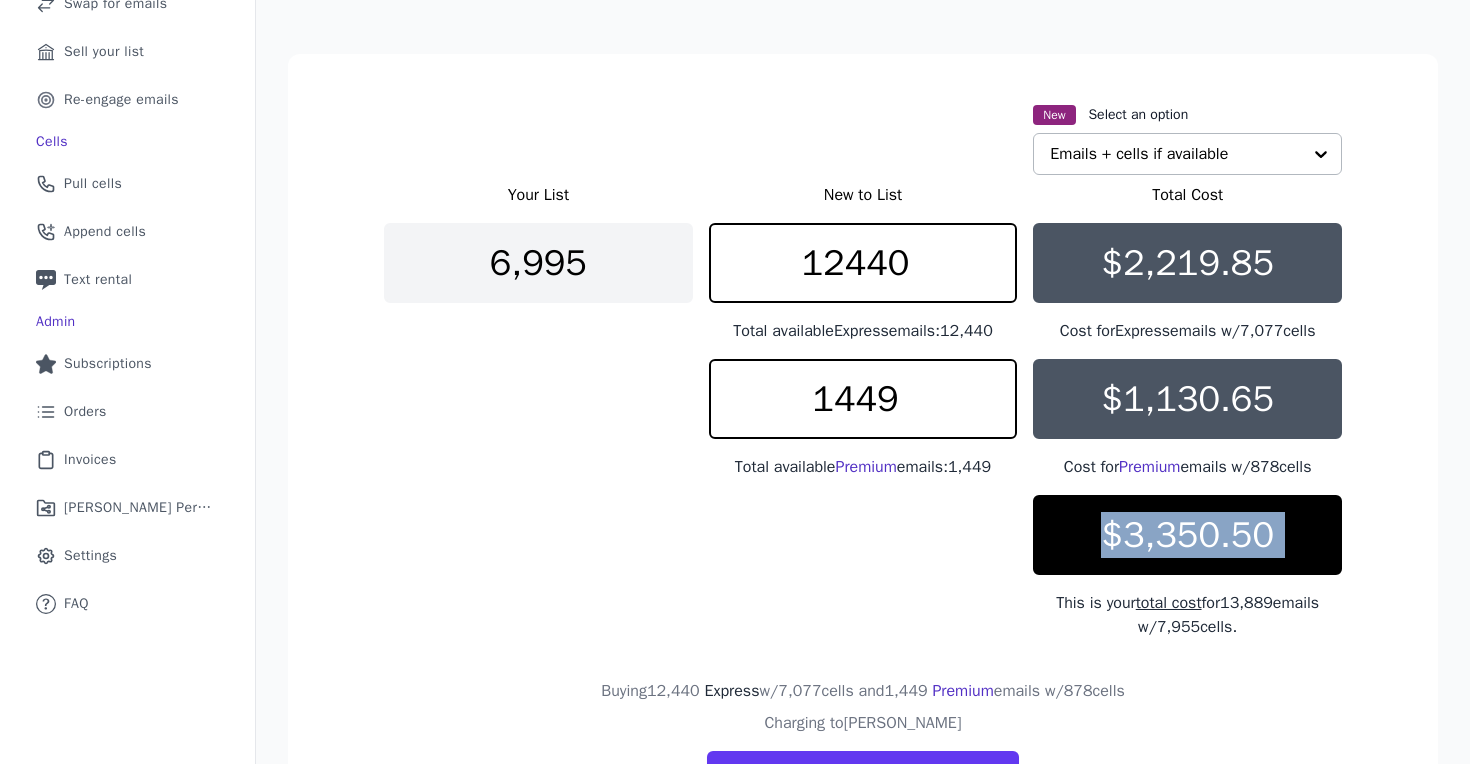 click on "$3,350.50" at bounding box center (1187, 535) 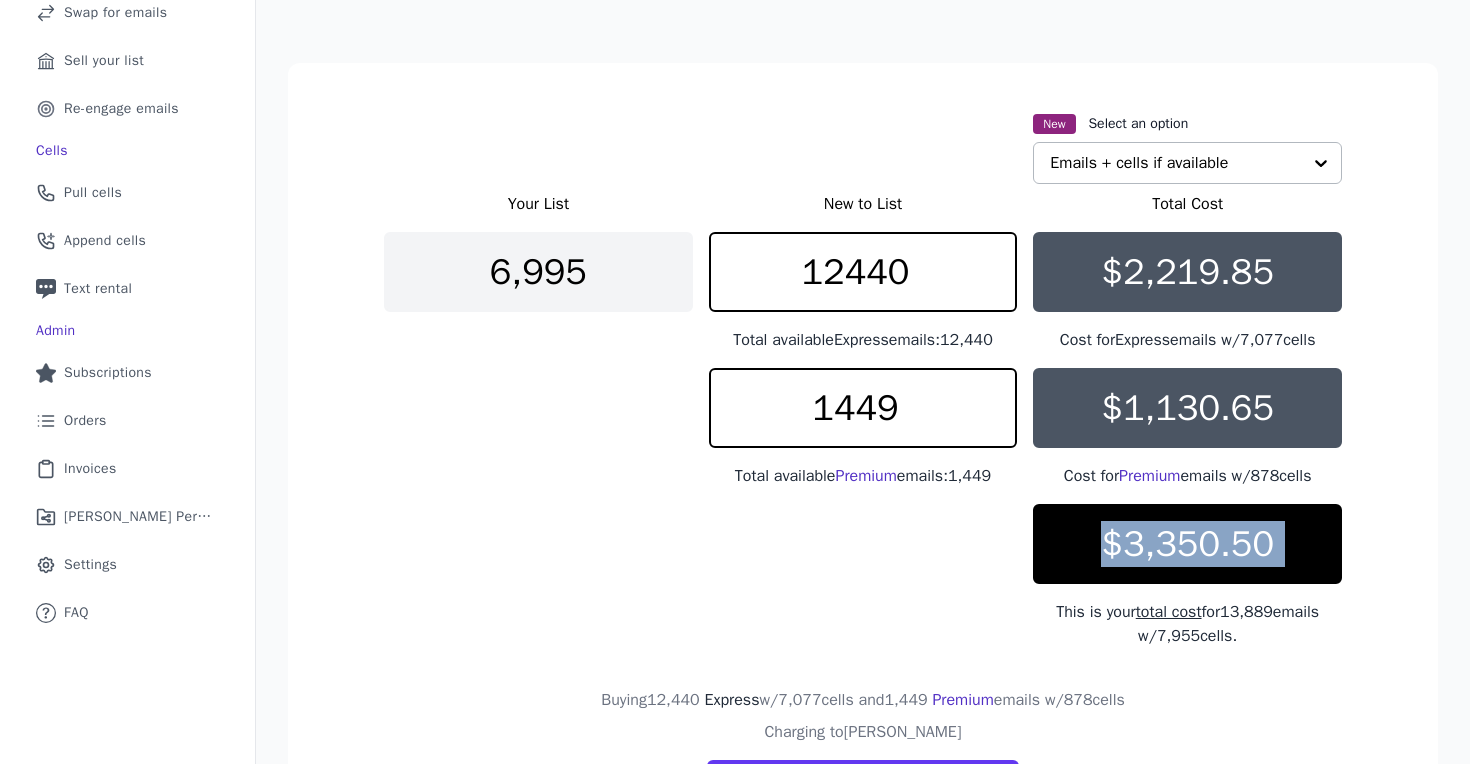 scroll, scrollTop: 280, scrollLeft: 0, axis: vertical 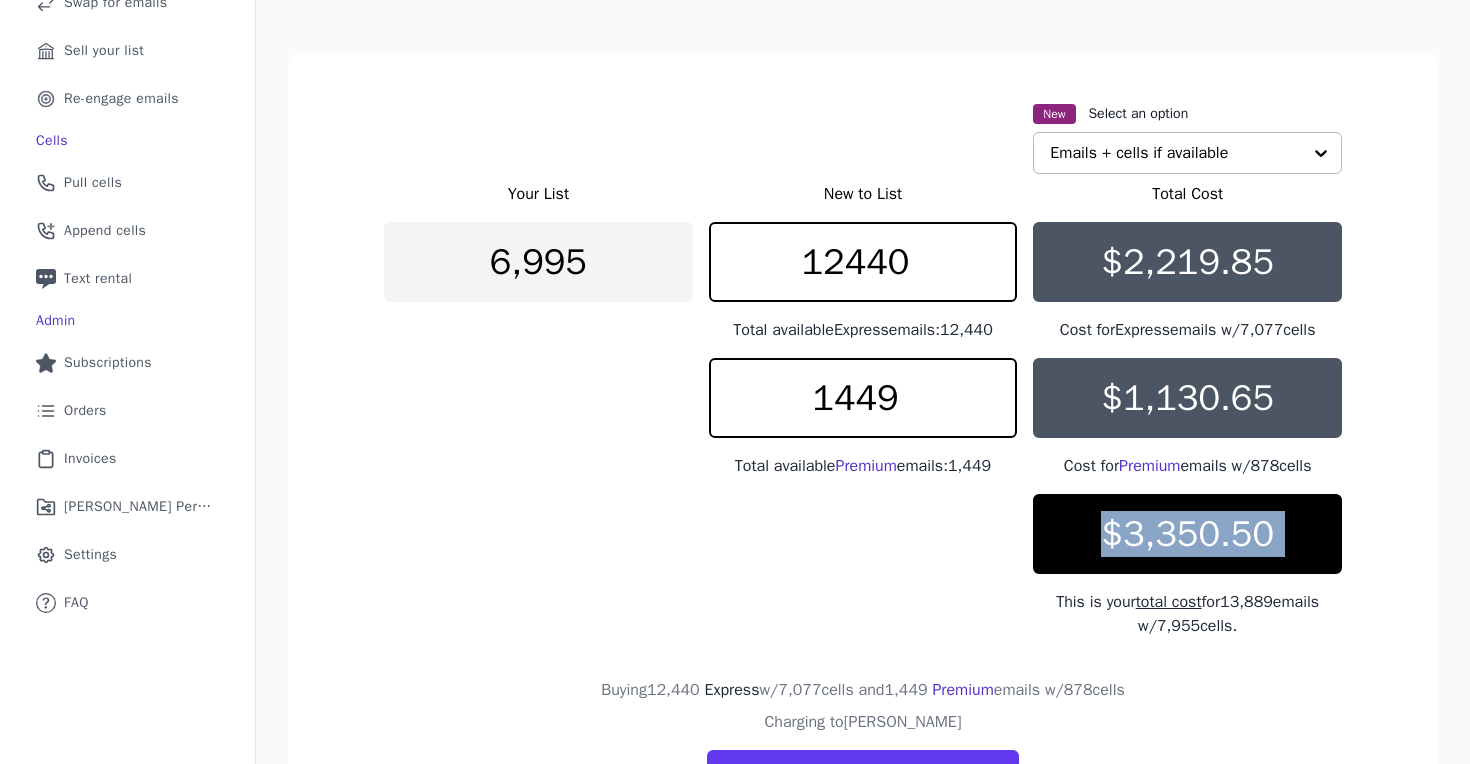 click on "Your List   New to List   Total Cost   6,995   12440   Total available  Express  emails:  12,440   $2,219.85   Cost for  Express  emails w/  7,077  cells   1449   Total available  Premium
emails:  1,449   $1,130.65   Cost for  Premium  emails w/  878
cells     $3,350.50   This is your  total cost  for  13,889
emails w/  7,955  cells." at bounding box center (863, 410) 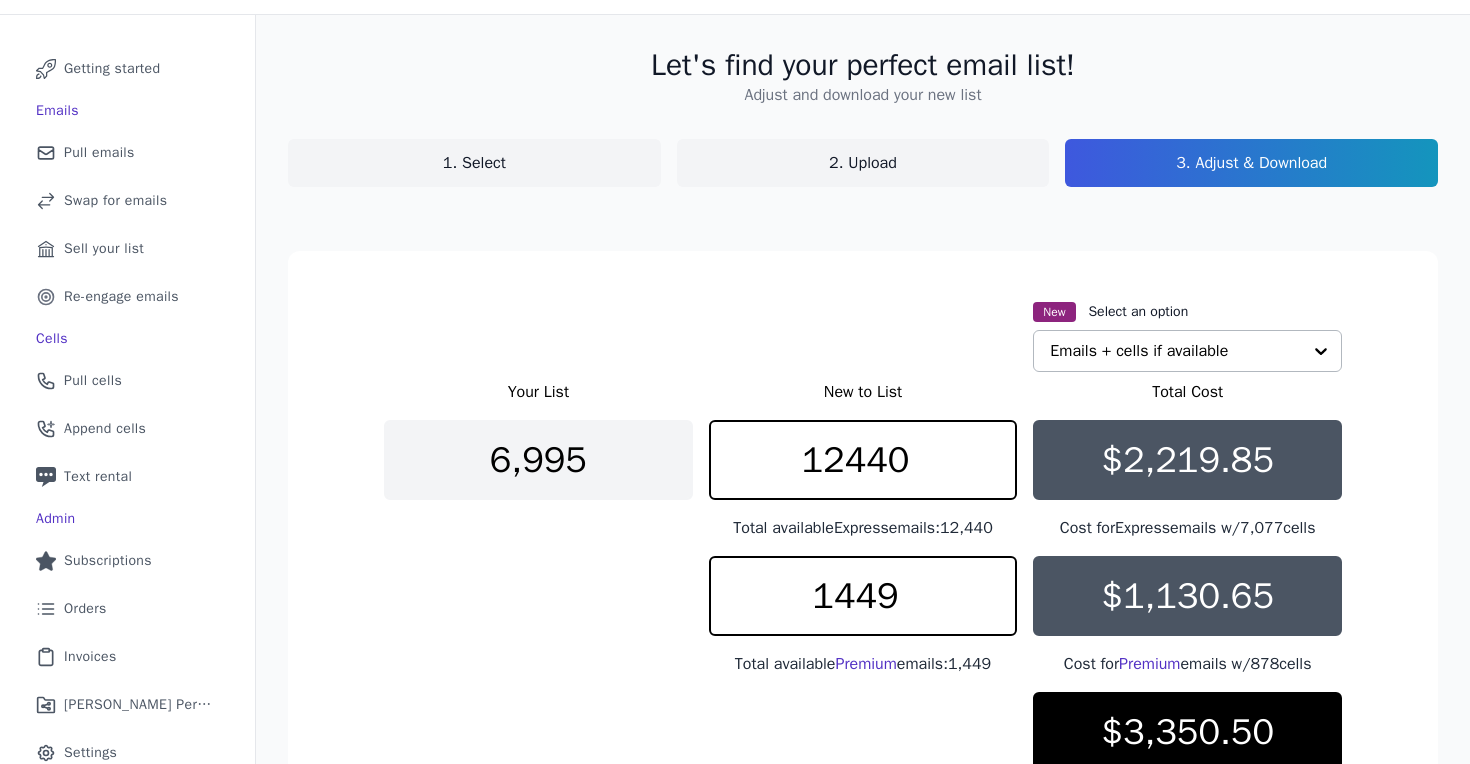 scroll, scrollTop: 0, scrollLeft: 0, axis: both 